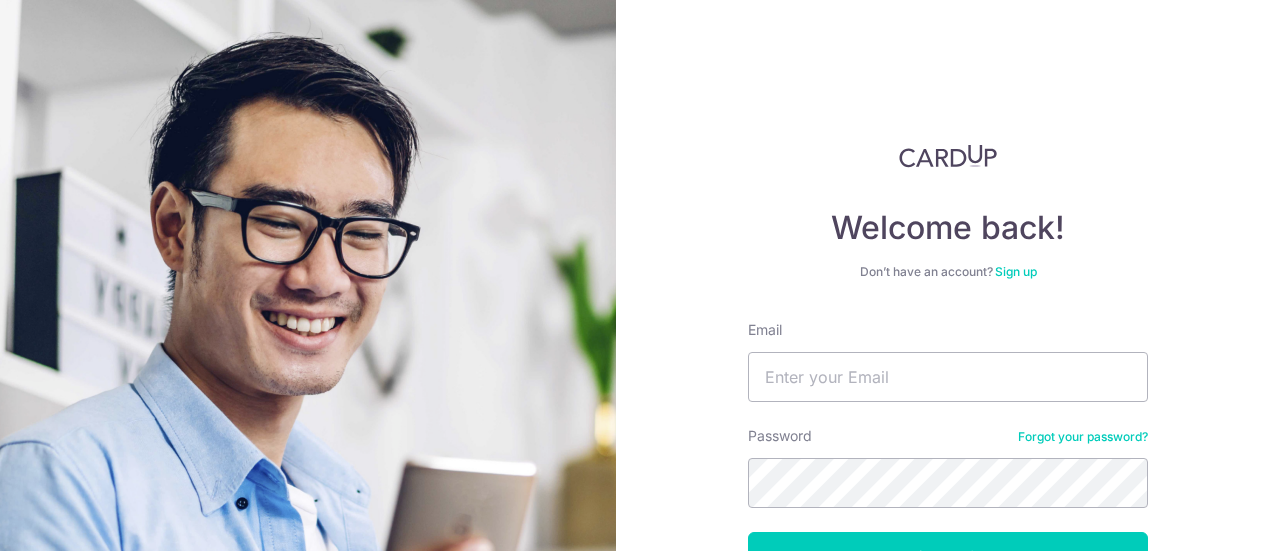 scroll, scrollTop: 0, scrollLeft: 0, axis: both 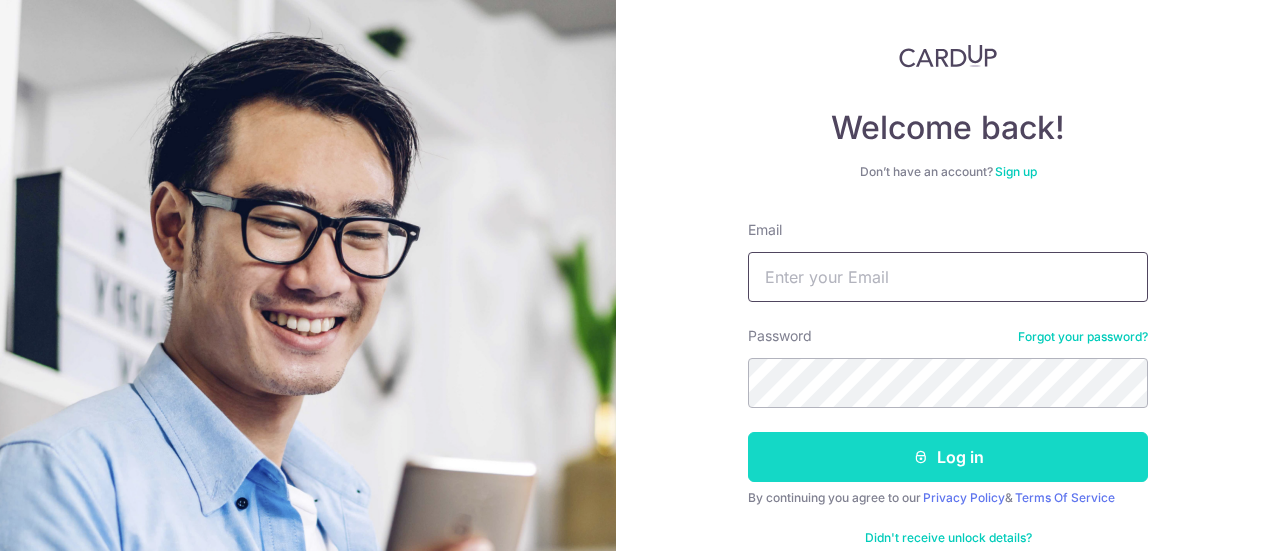 type on "[EMAIL]" 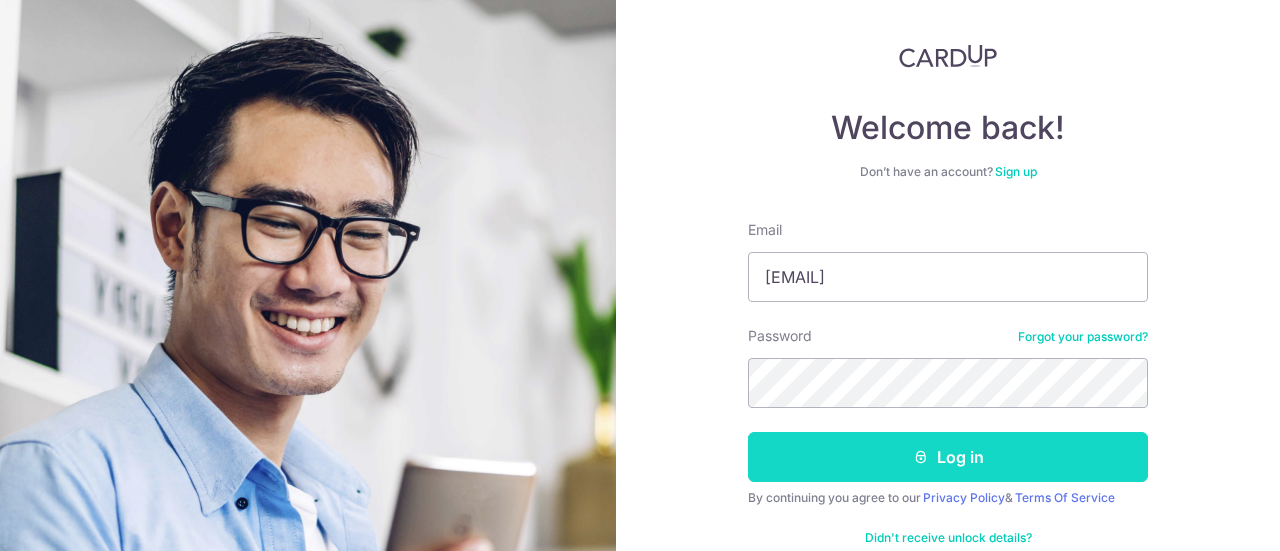 click on "Log in" at bounding box center (948, 457) 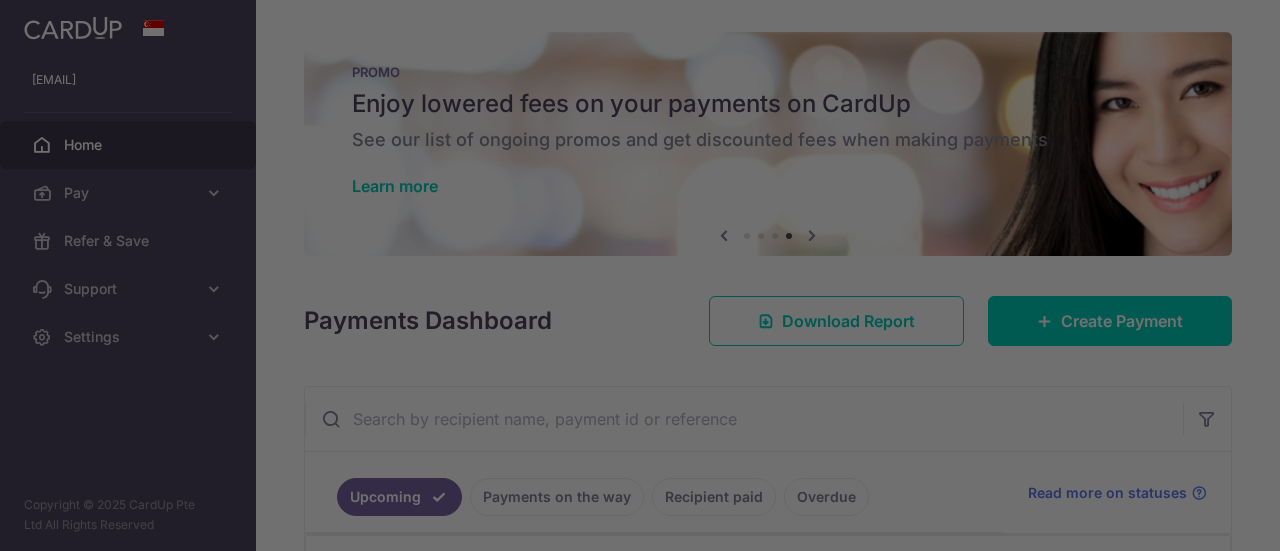 scroll, scrollTop: 0, scrollLeft: 0, axis: both 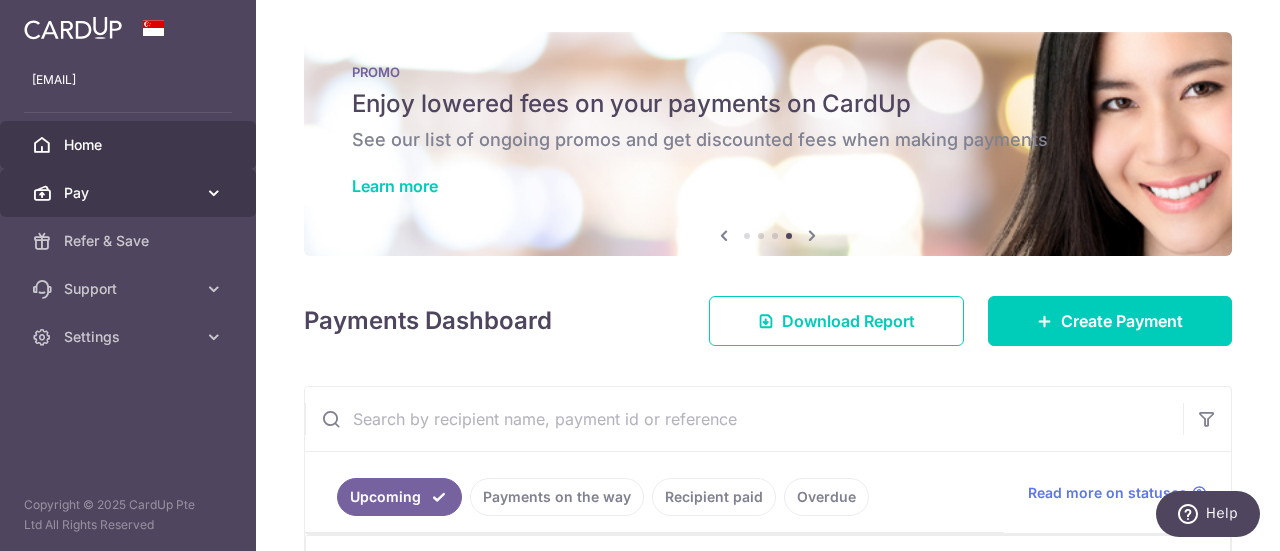 click on "Pay" at bounding box center (130, 193) 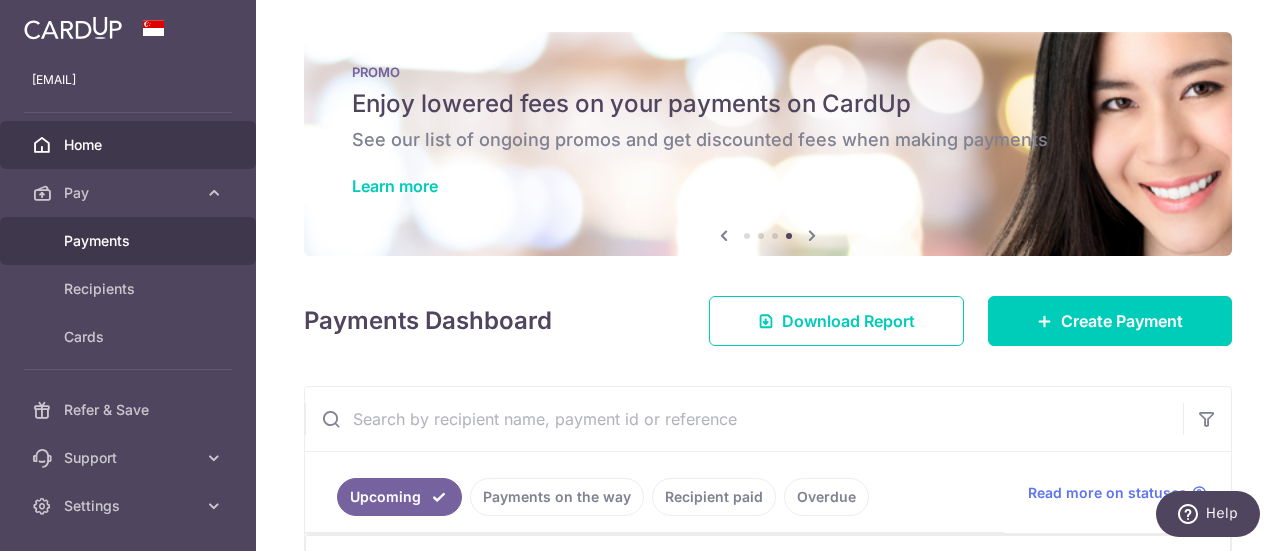 click on "Payments" at bounding box center [128, 241] 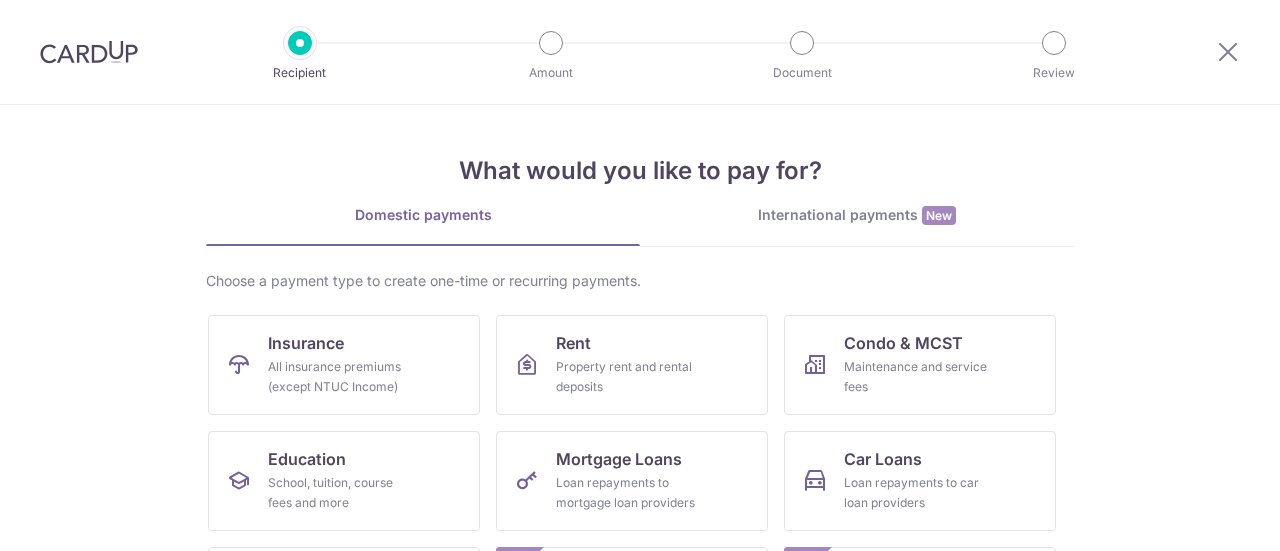 scroll, scrollTop: 0, scrollLeft: 0, axis: both 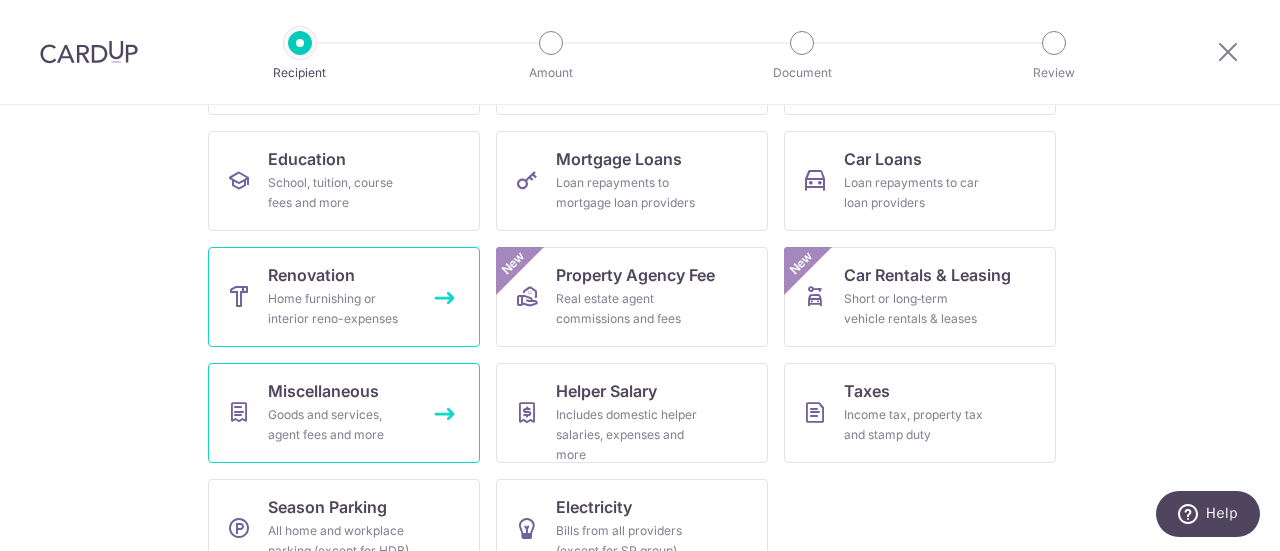 drag, startPoint x: 394, startPoint y: 299, endPoint x: 381, endPoint y: 370, distance: 72.18033 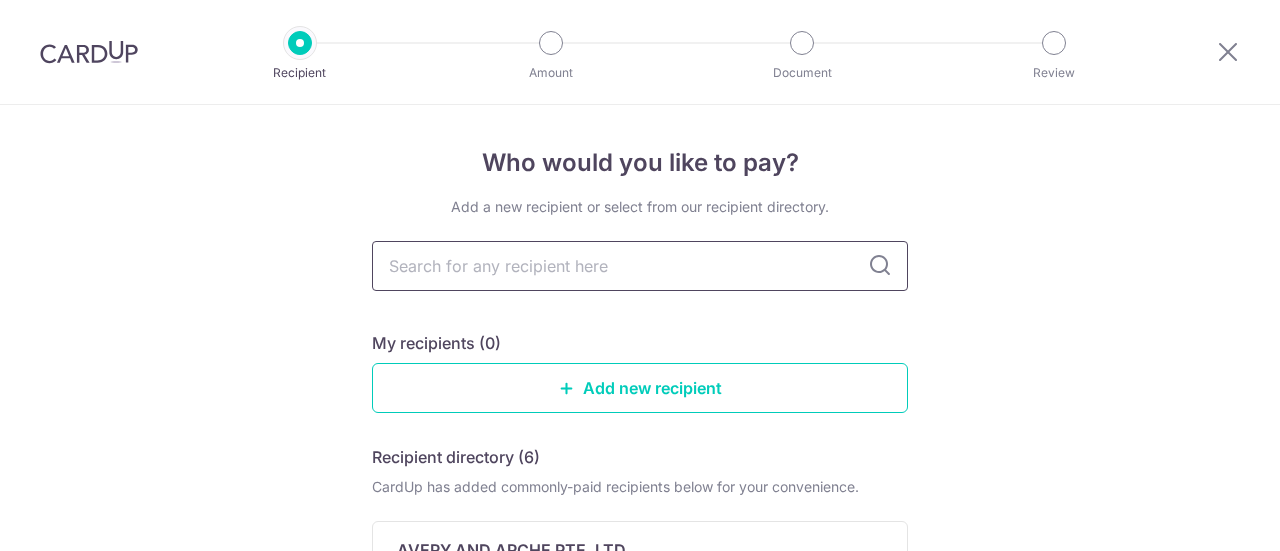 scroll, scrollTop: 0, scrollLeft: 0, axis: both 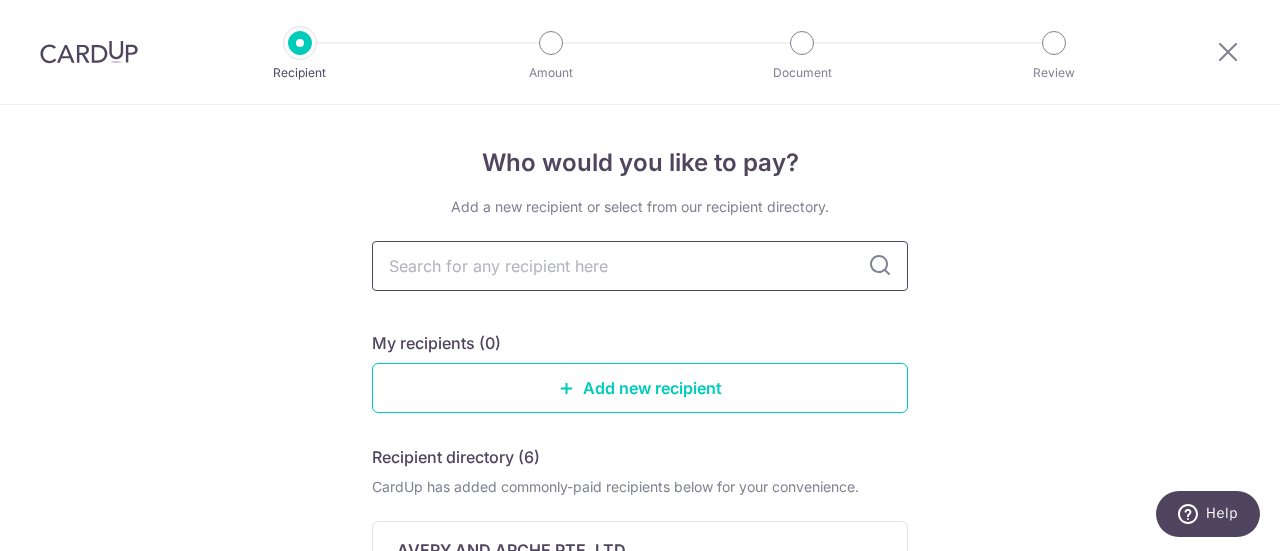 click at bounding box center (640, 266) 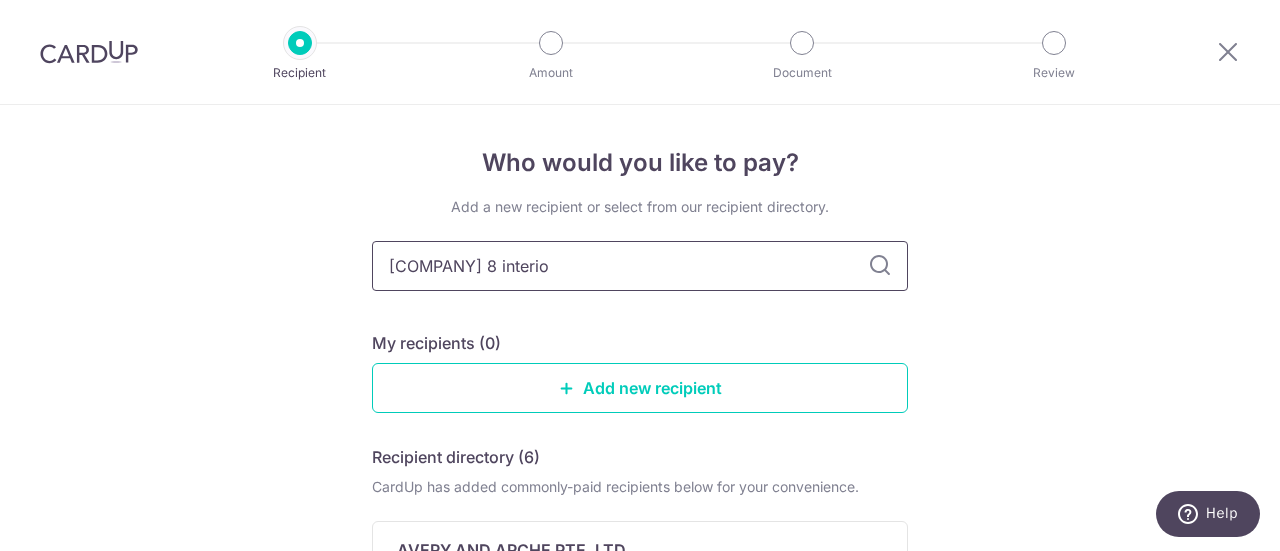 type on "studio 8 interior" 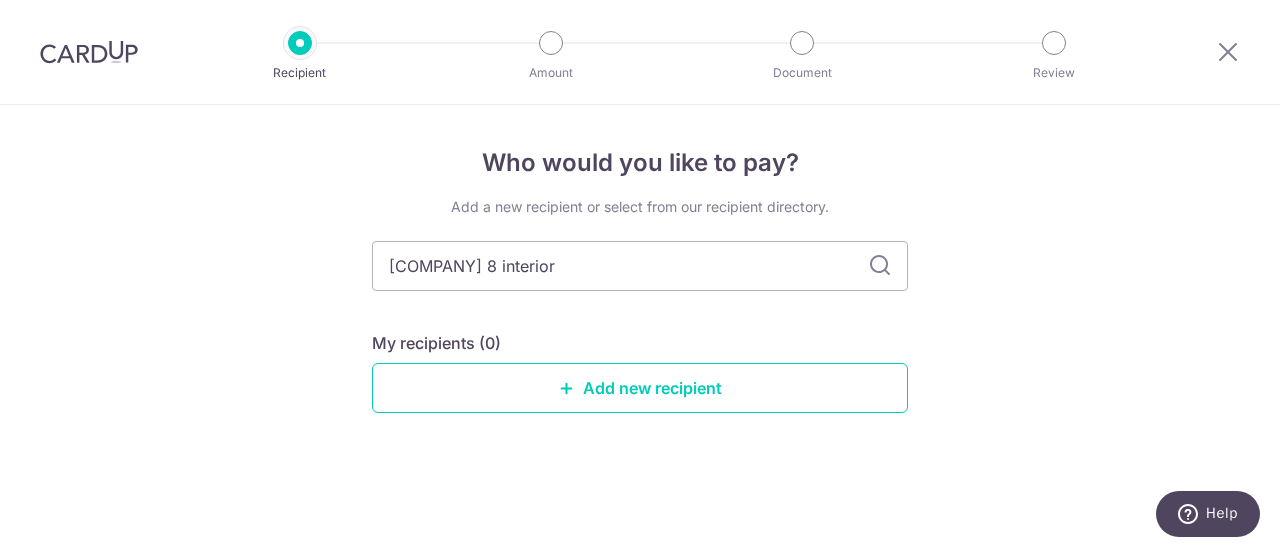 click at bounding box center (880, 266) 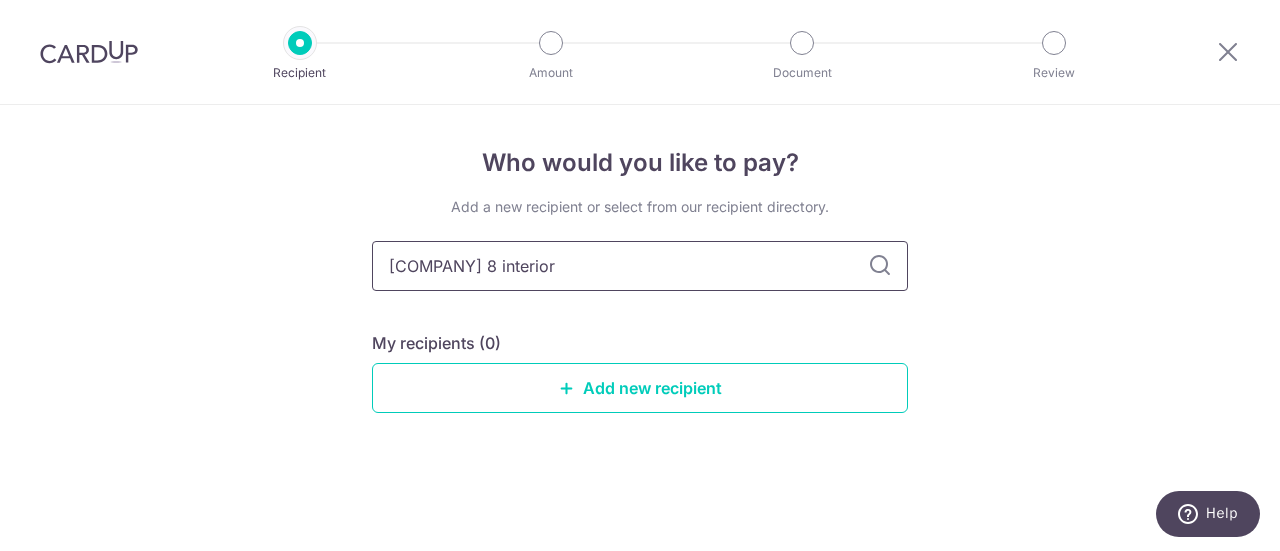 drag, startPoint x: 776, startPoint y: 263, endPoint x: 241, endPoint y: 292, distance: 535.7854 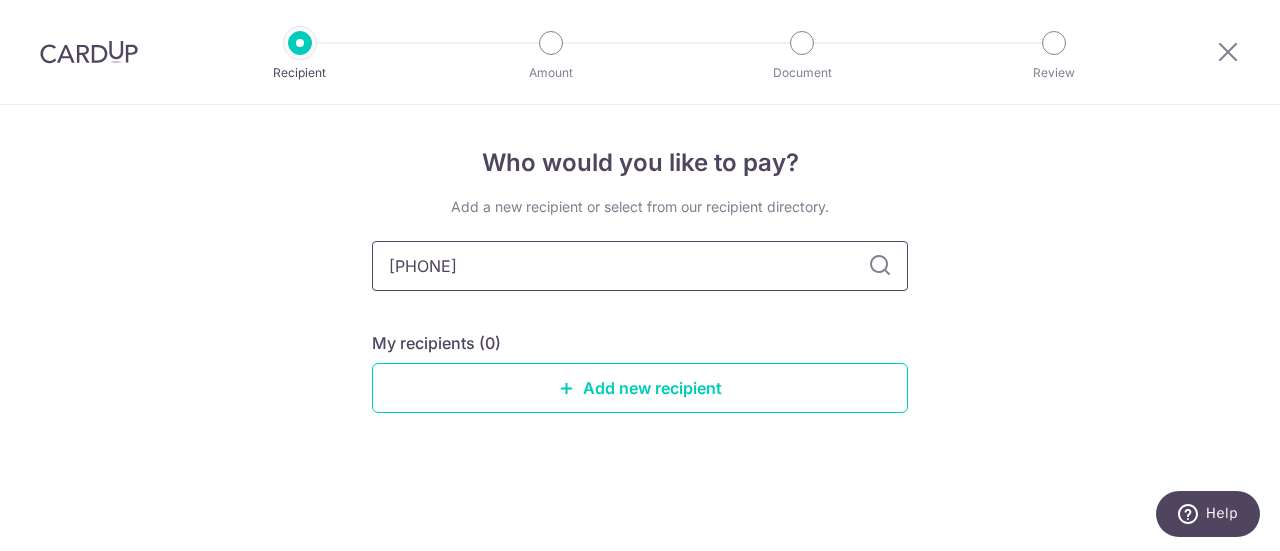 type on "20203543" 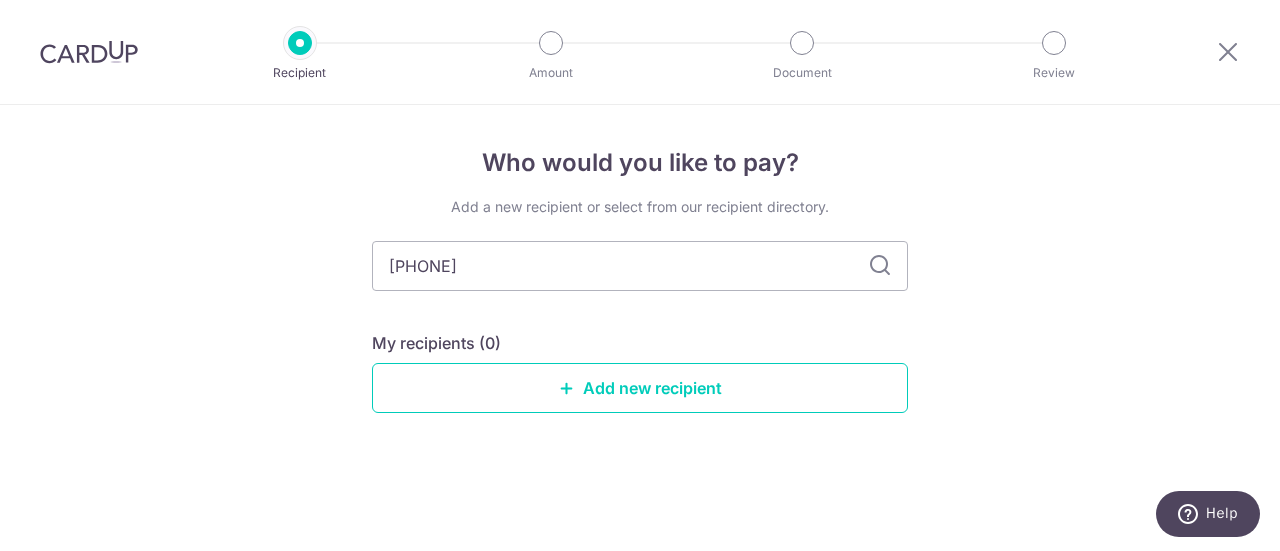 click at bounding box center [880, 266] 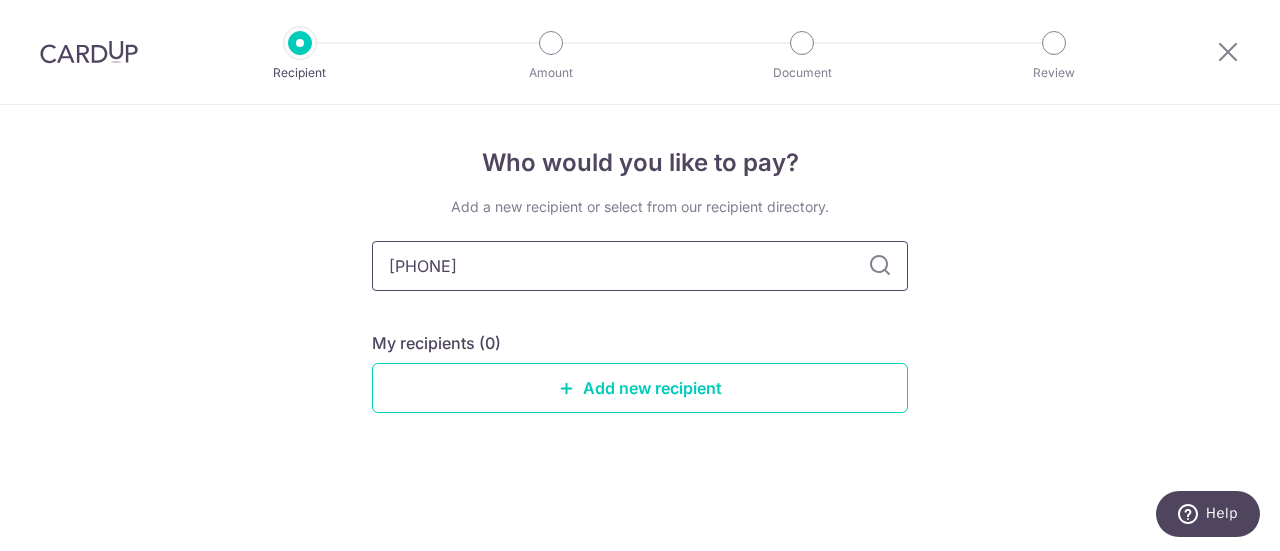 click on "20203543" at bounding box center [640, 266] 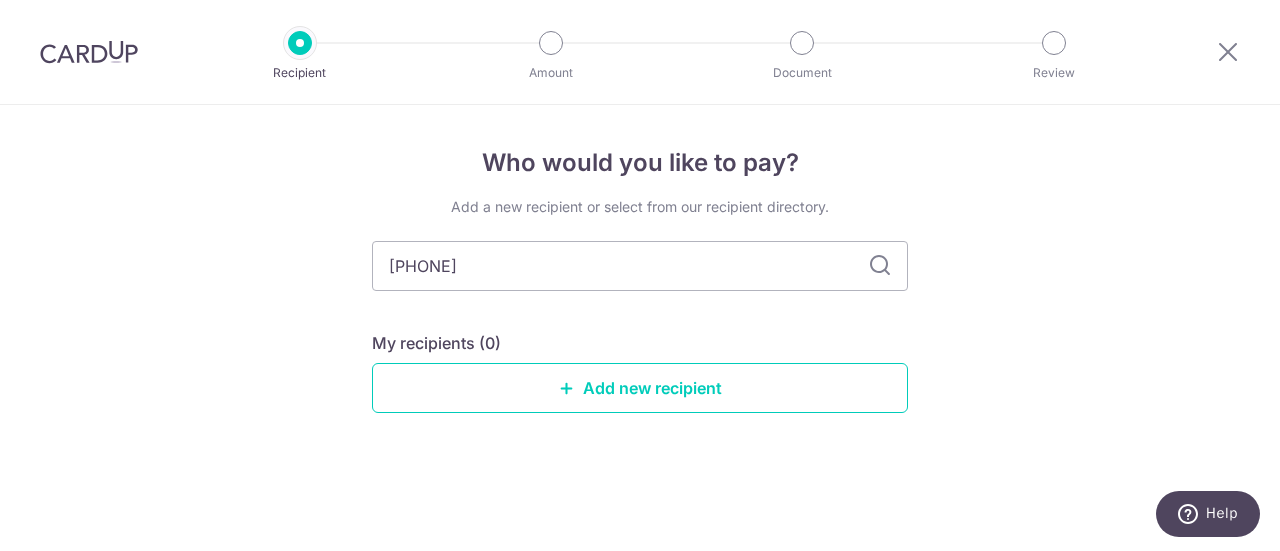 type on "202403543H" 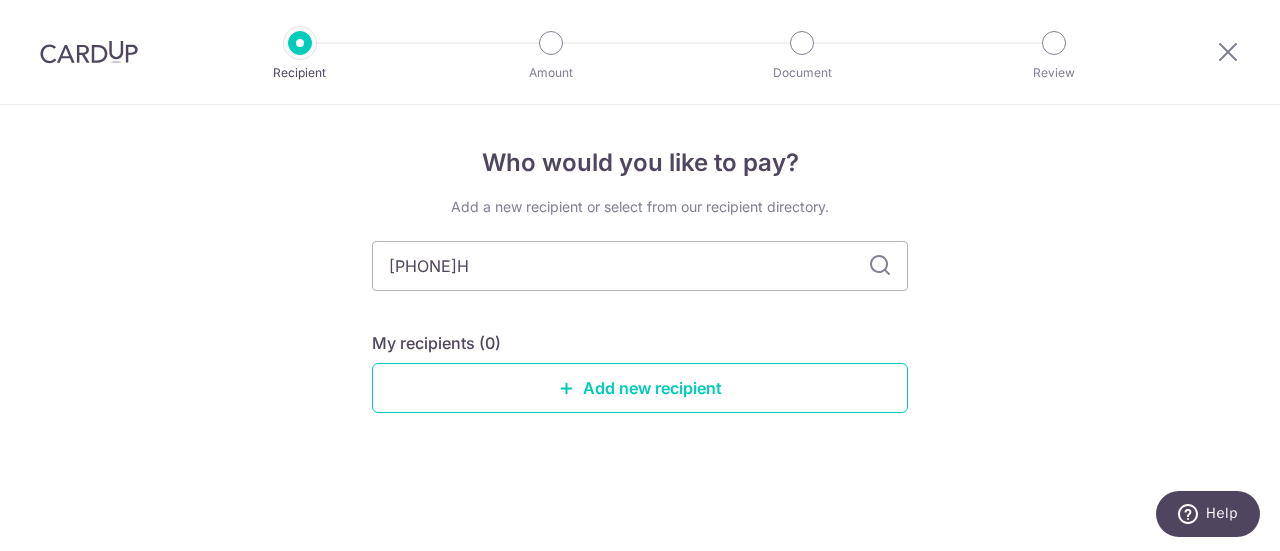 click at bounding box center (880, 266) 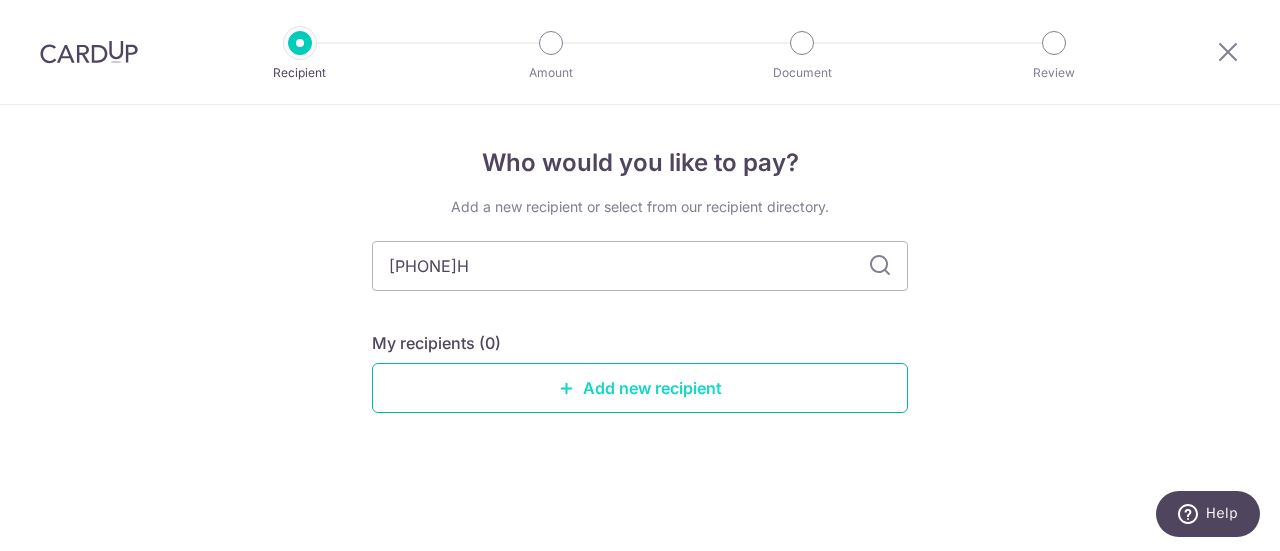 click on "Add new recipient" at bounding box center (640, 388) 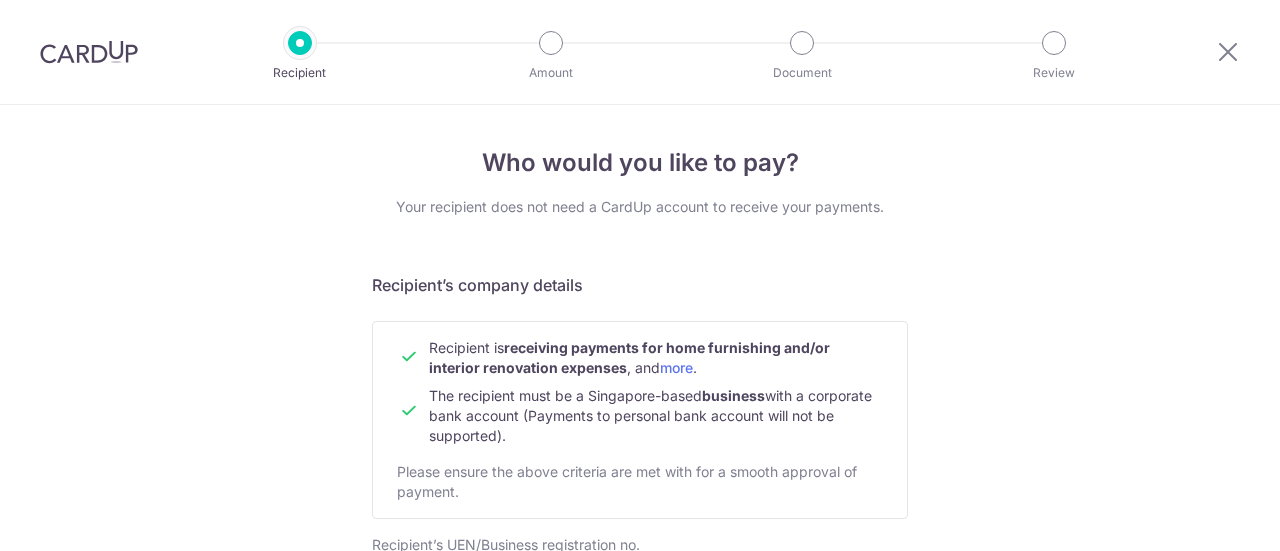 scroll, scrollTop: 0, scrollLeft: 0, axis: both 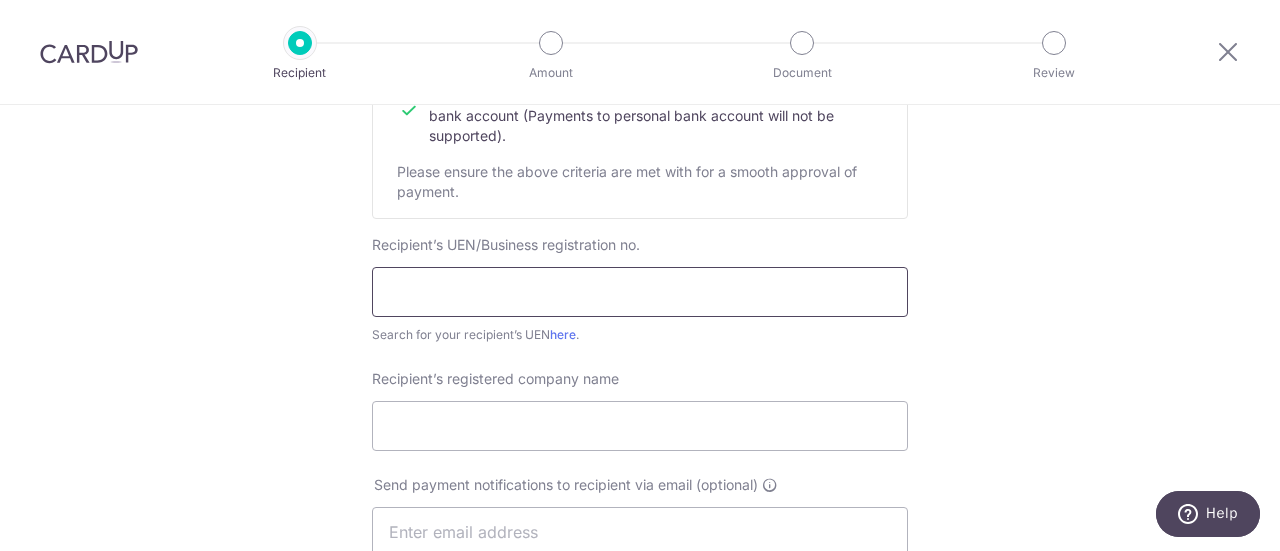 click at bounding box center (640, 292) 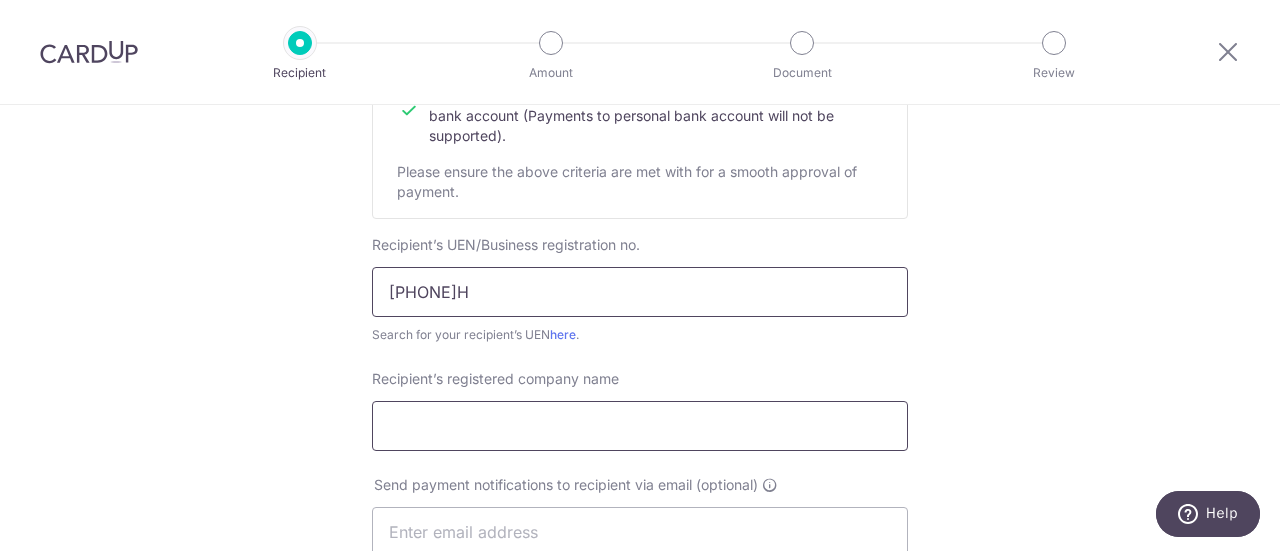 type on "202403543H" 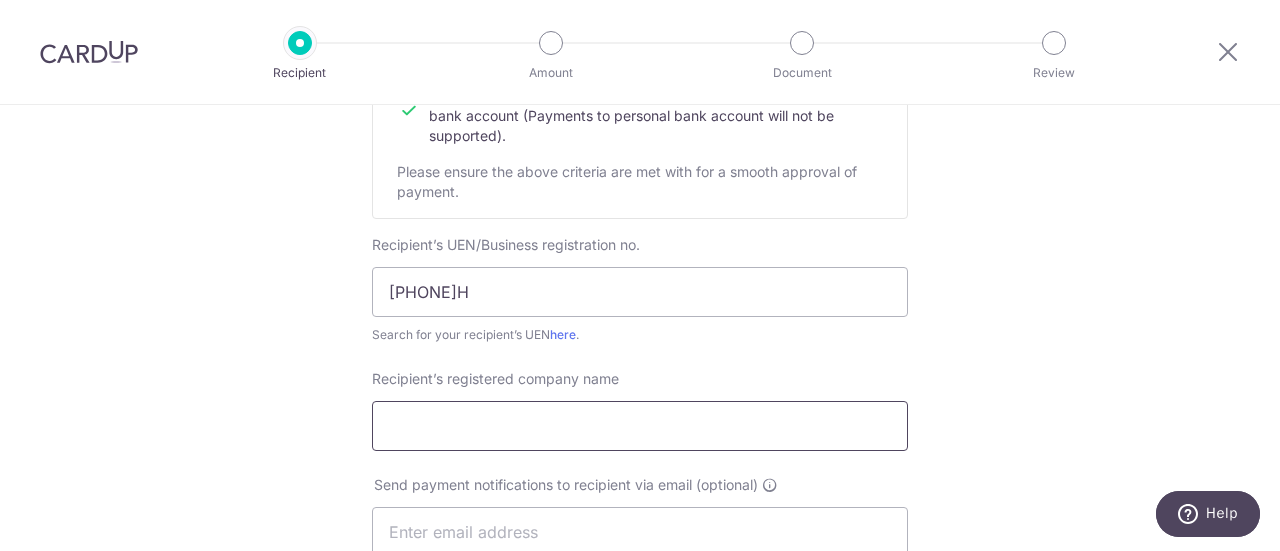 click on "Recipient’s registered company name" at bounding box center [640, 426] 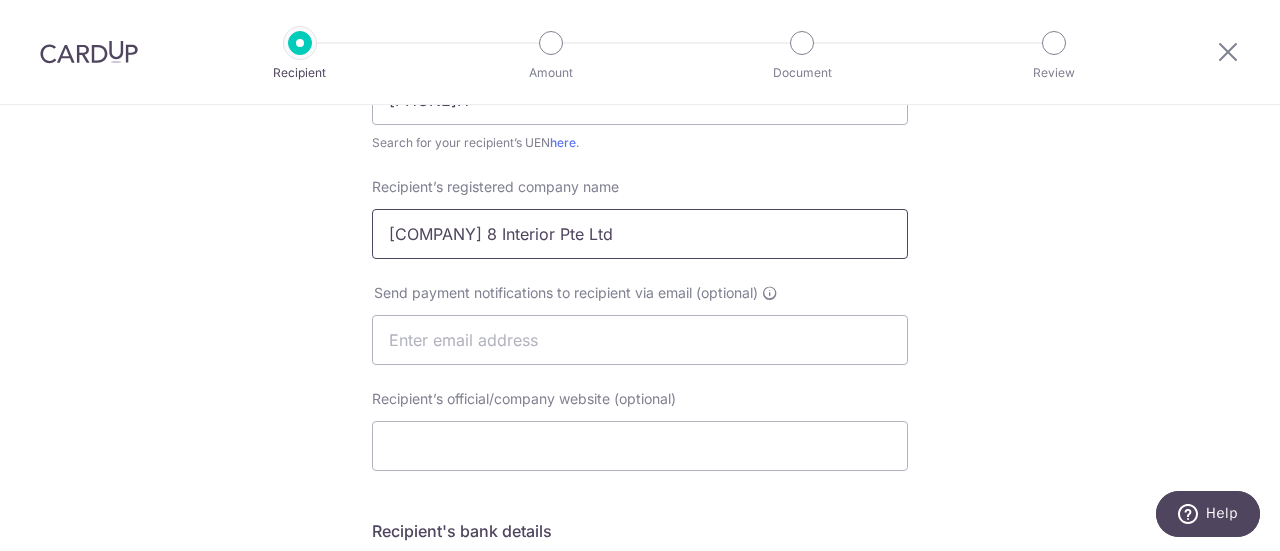 scroll, scrollTop: 500, scrollLeft: 0, axis: vertical 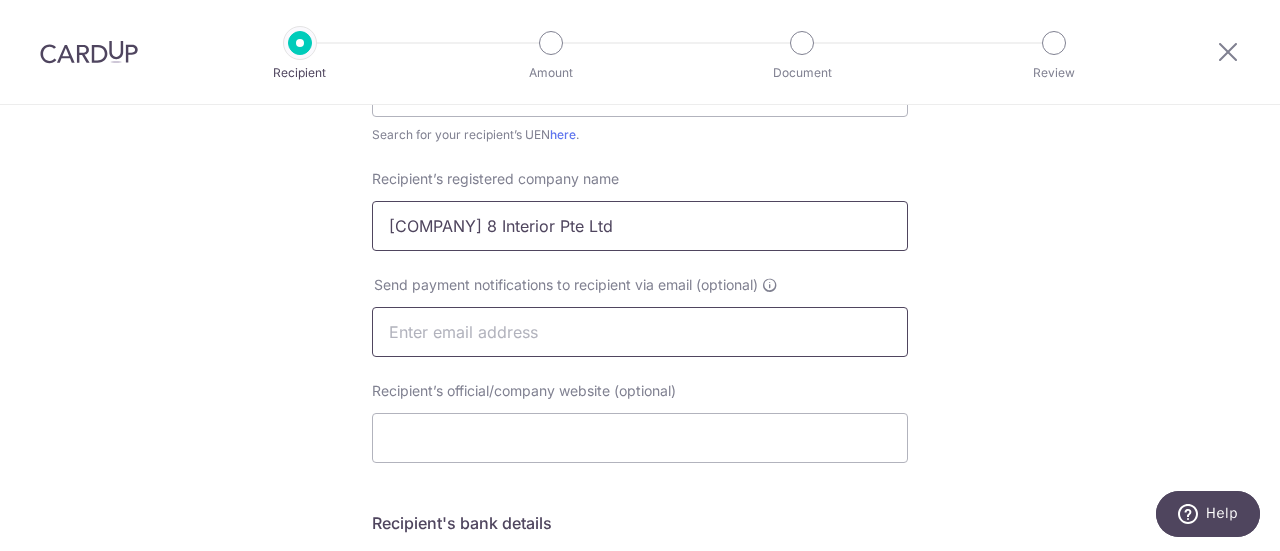 type on "Studio 8 Interior Pte Ltd" 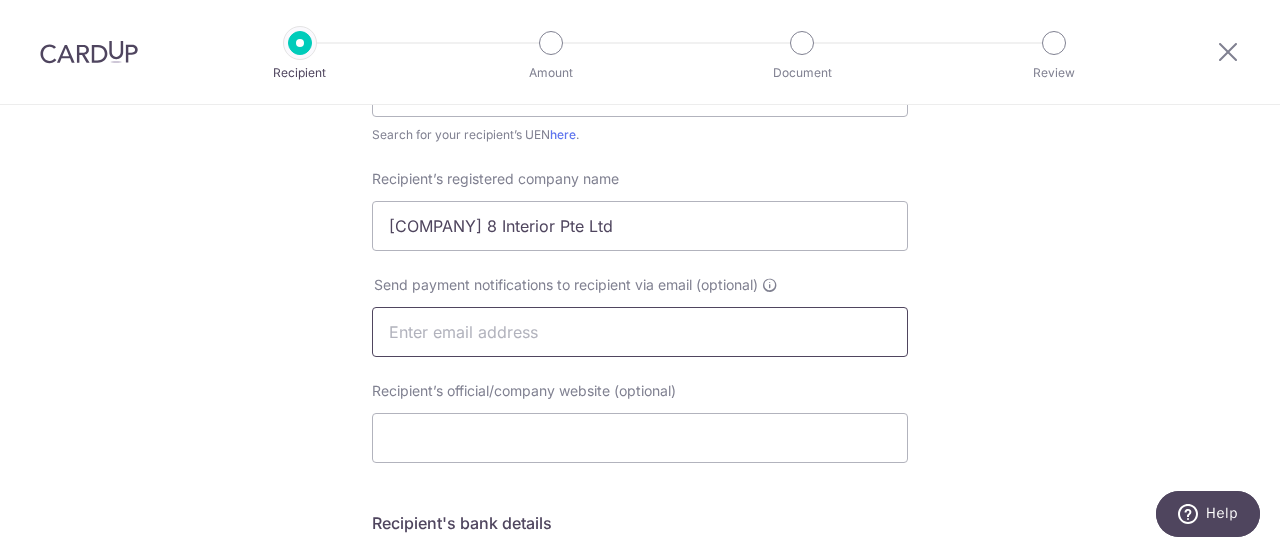 click at bounding box center [640, 332] 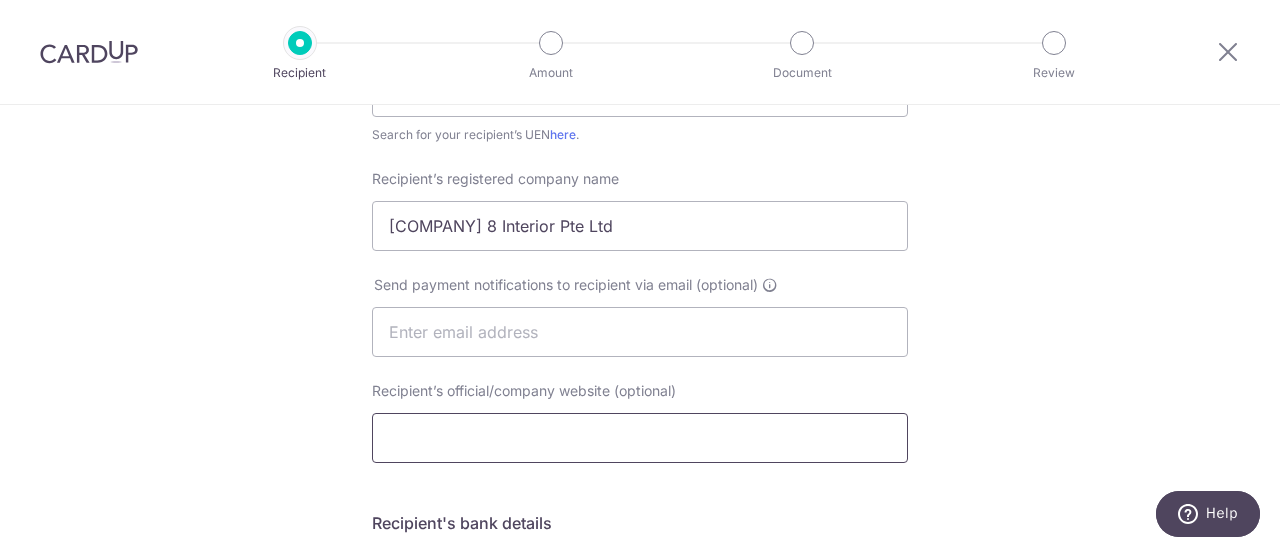 click on "Recipient’s official/company website (optional)" at bounding box center [640, 438] 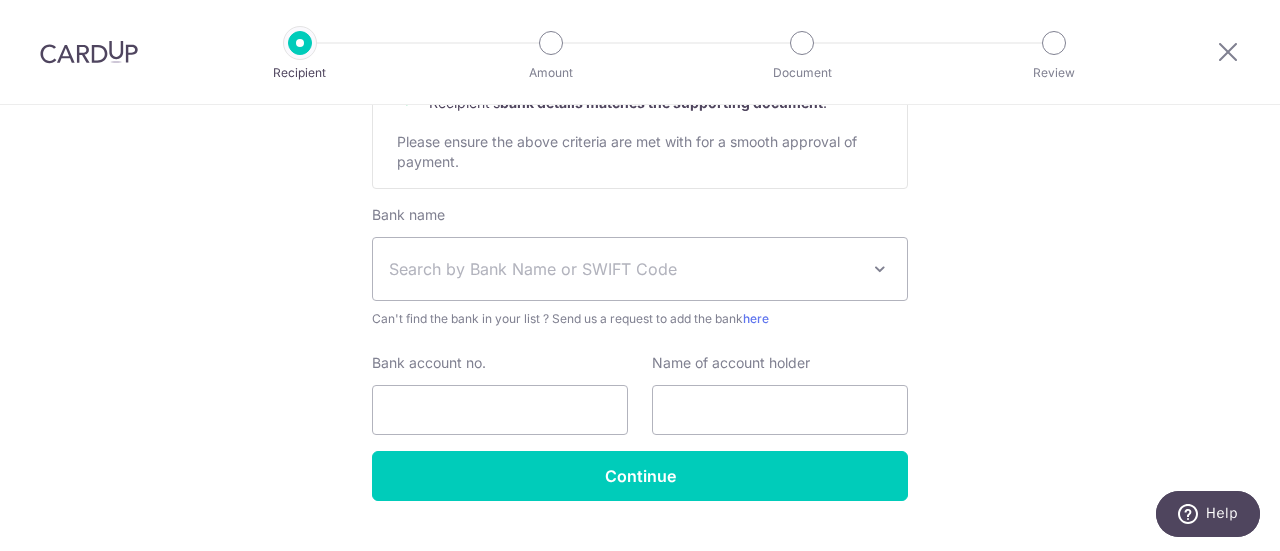 scroll, scrollTop: 1057, scrollLeft: 0, axis: vertical 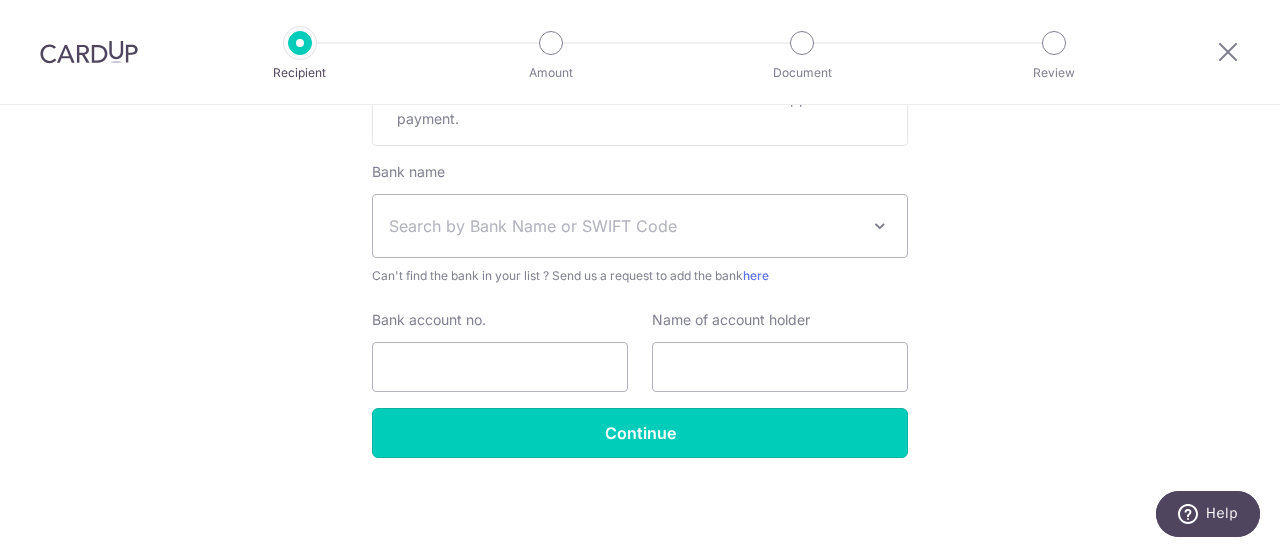 click on "Continue" at bounding box center [640, 433] 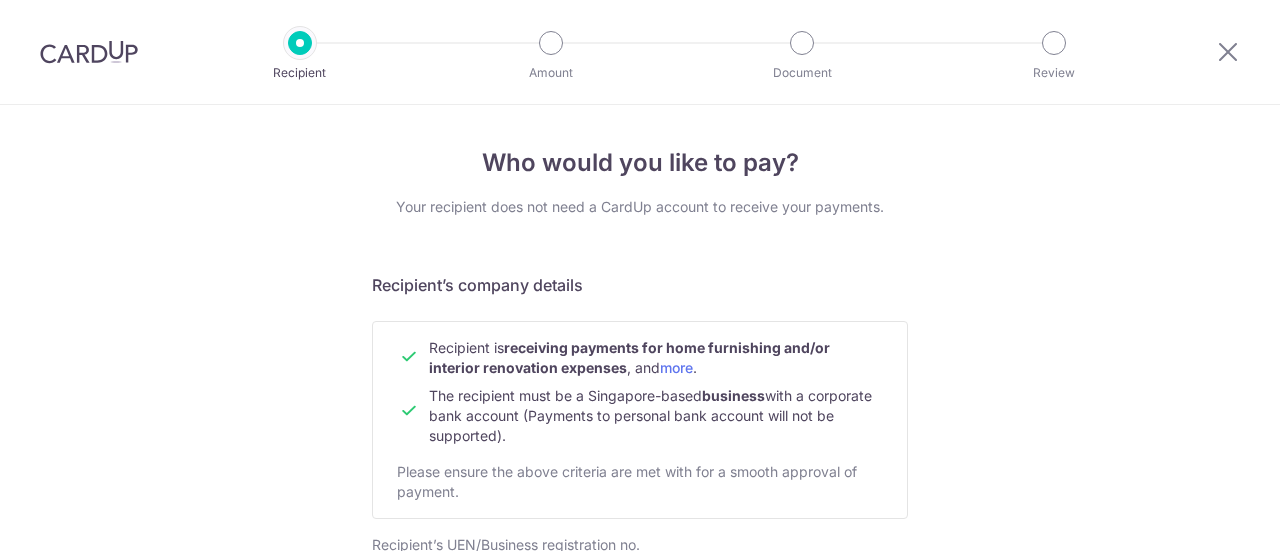scroll, scrollTop: 0, scrollLeft: 0, axis: both 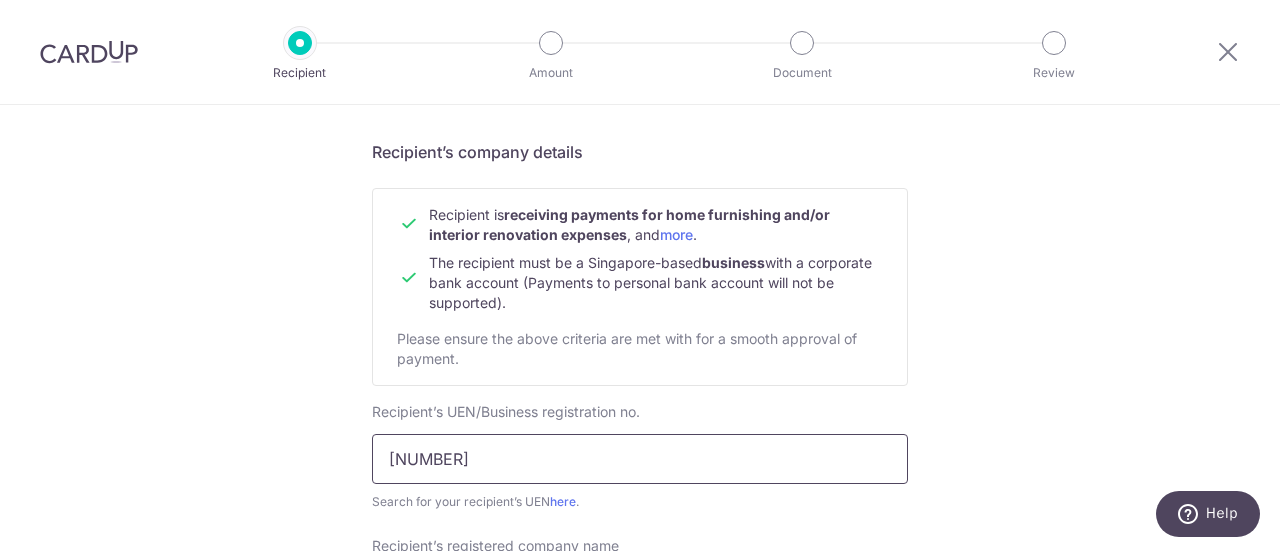 click on "202403543H" at bounding box center [640, 459] 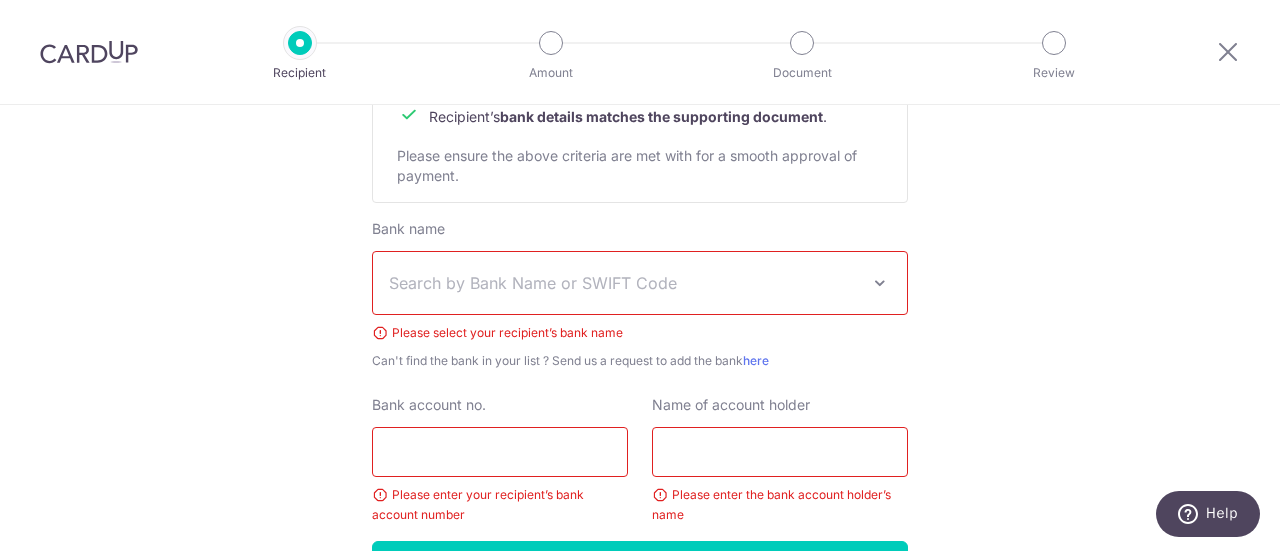 scroll, scrollTop: 1033, scrollLeft: 0, axis: vertical 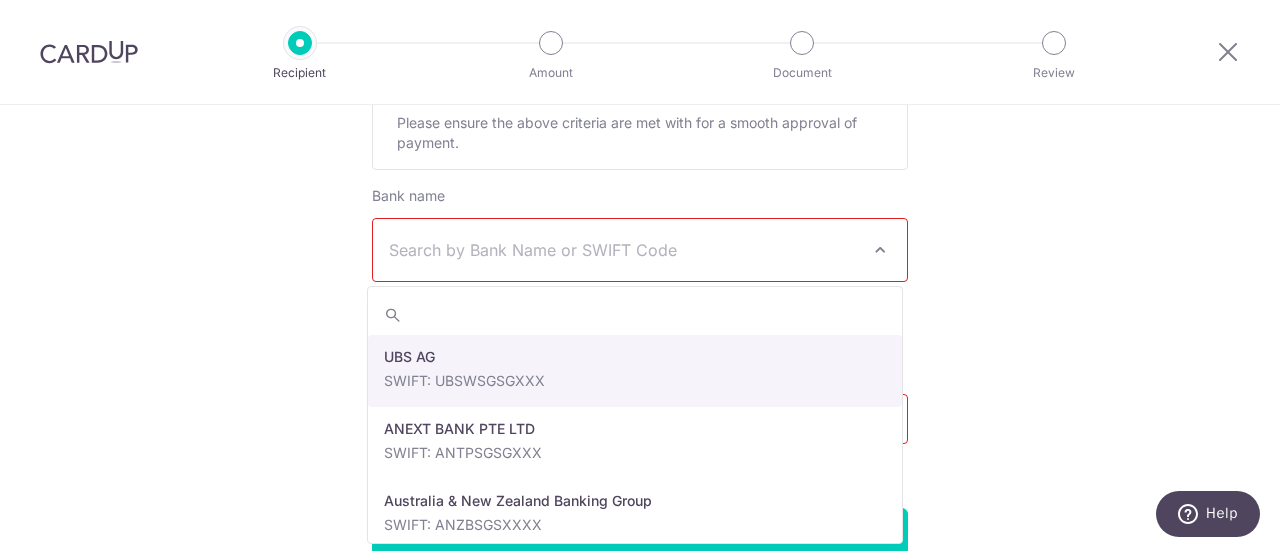 click on "Search by Bank Name or SWIFT Code" at bounding box center [624, 250] 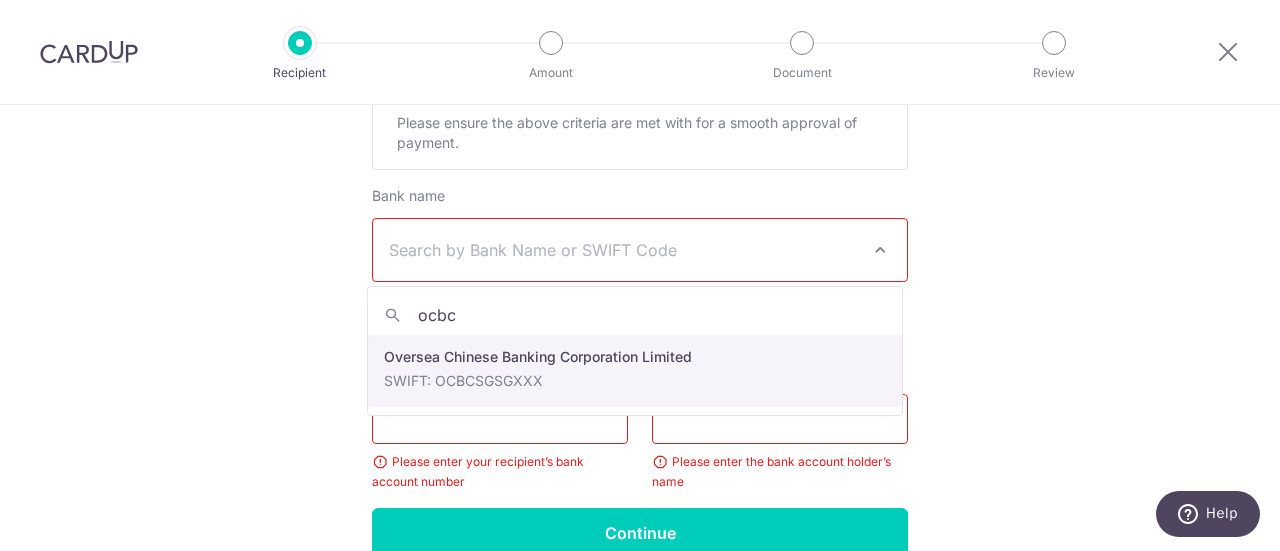 type on "ocbc" 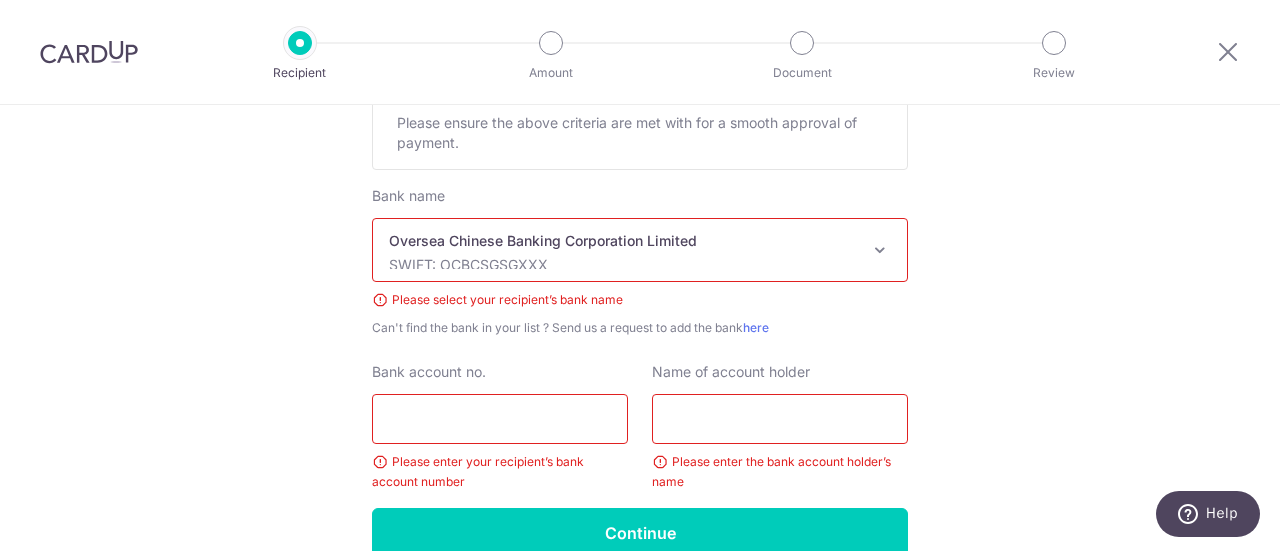select on "12" 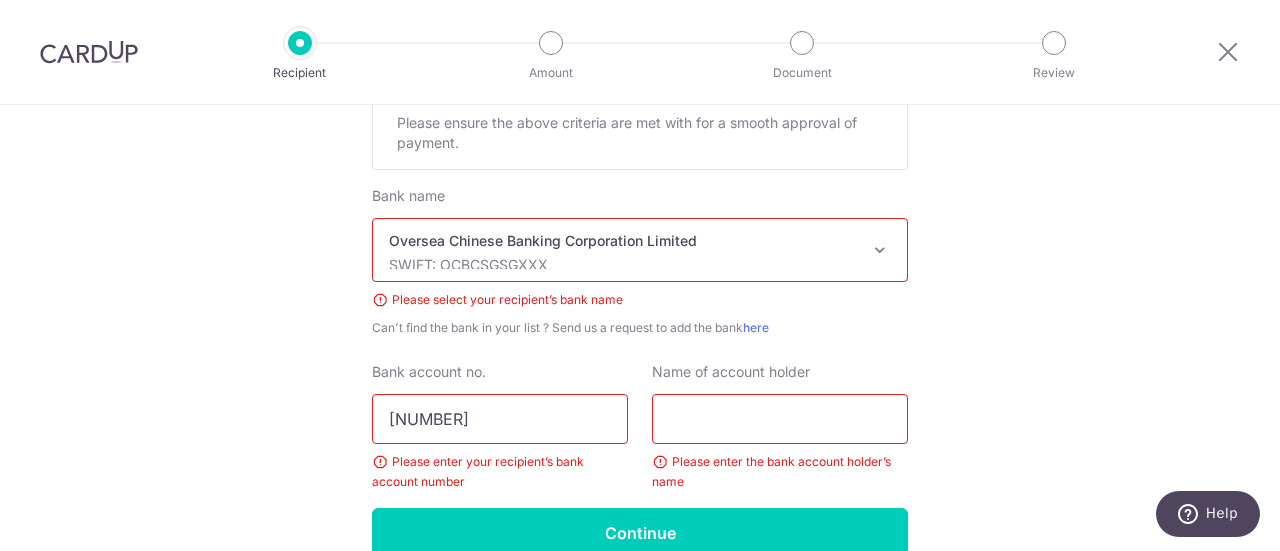 type on "596218354001" 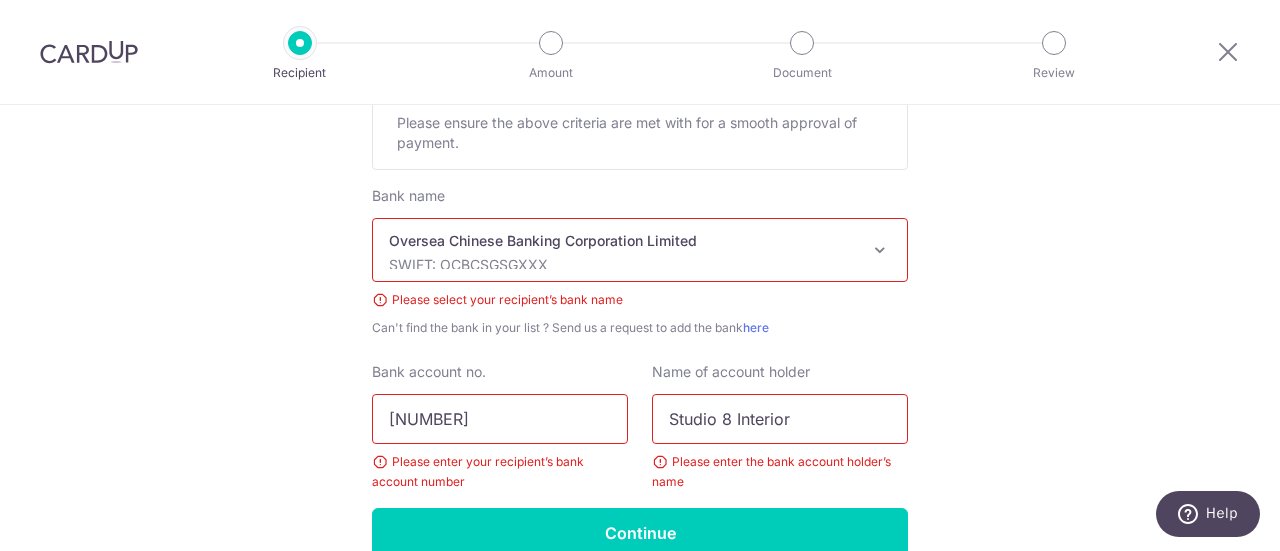 type on "Studio 8 Interior" 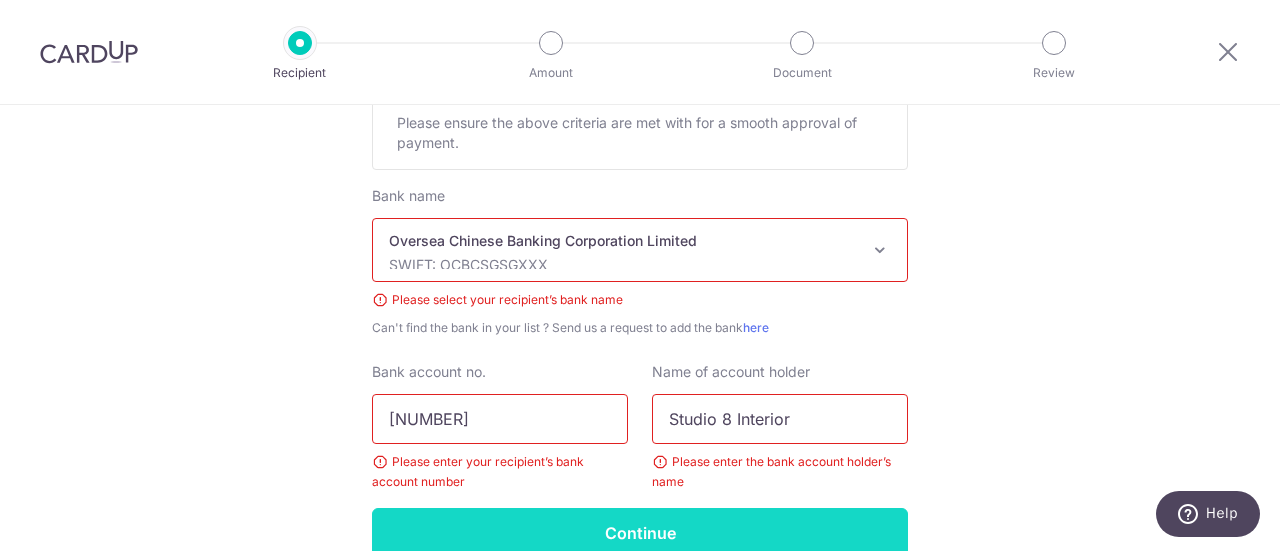 click on "Continue" at bounding box center (640, 533) 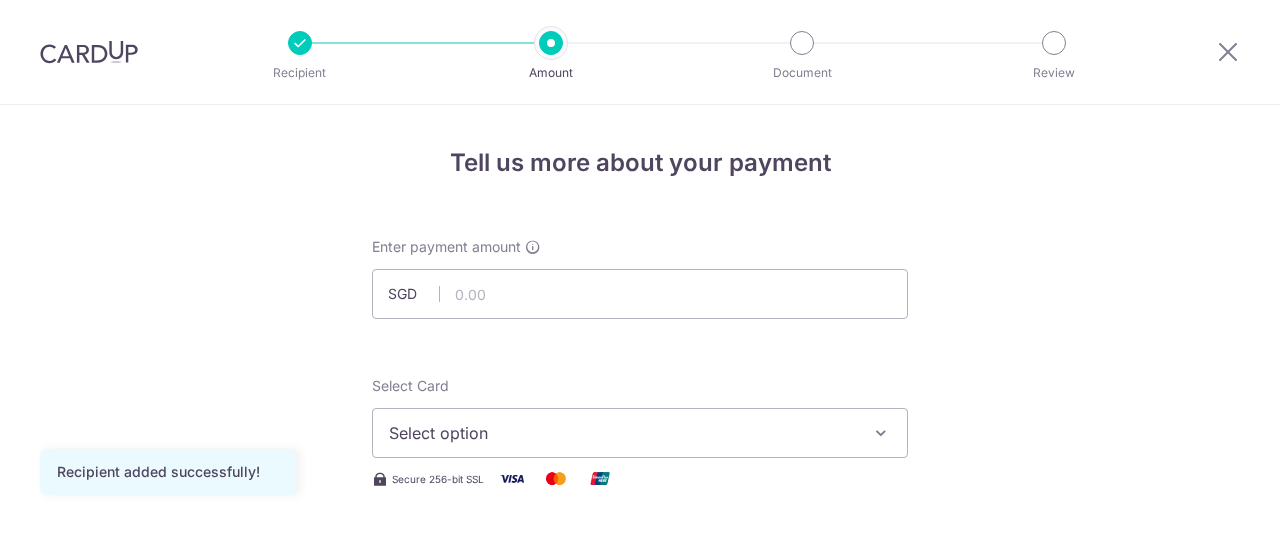 scroll, scrollTop: 0, scrollLeft: 0, axis: both 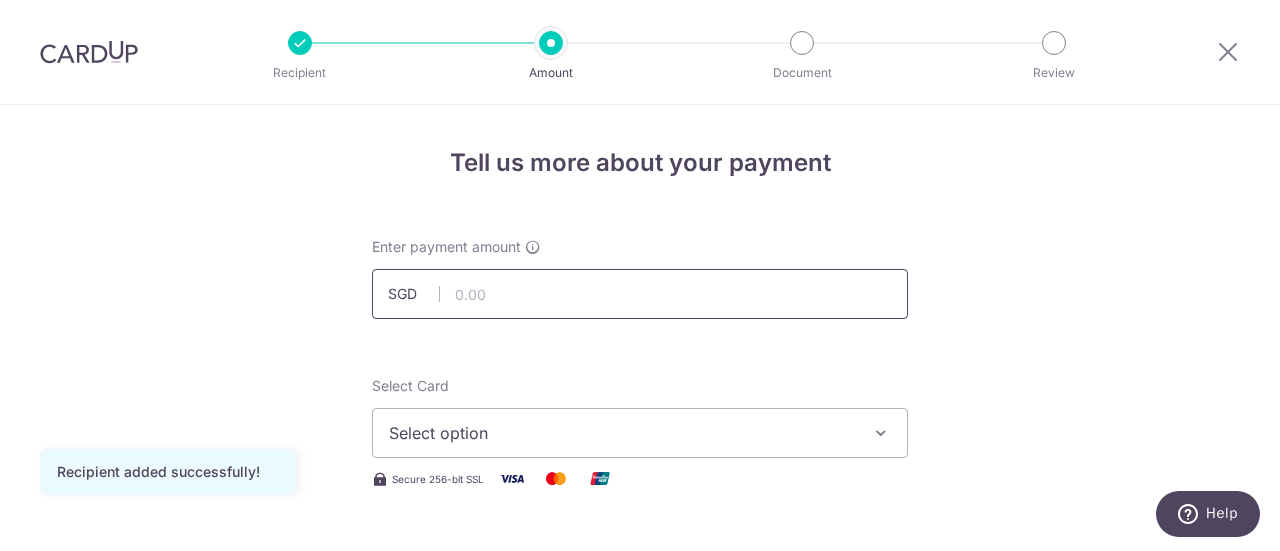 drag, startPoint x: 724, startPoint y: 278, endPoint x: 702, endPoint y: 270, distance: 23.409399 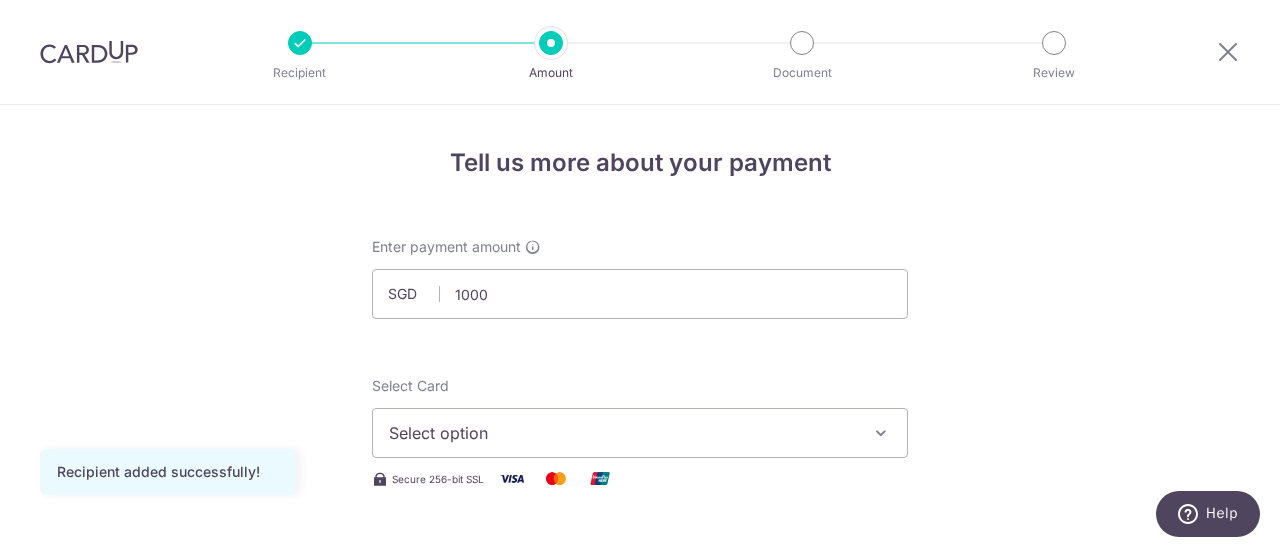 type on "1,000.00" 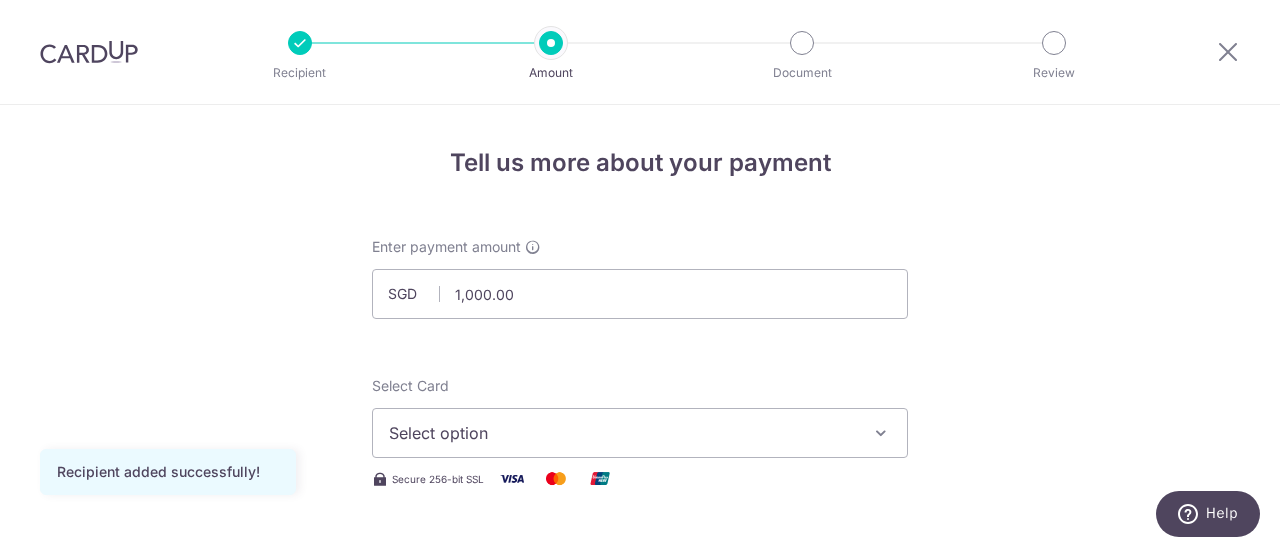 click on "Select option" at bounding box center [640, 433] 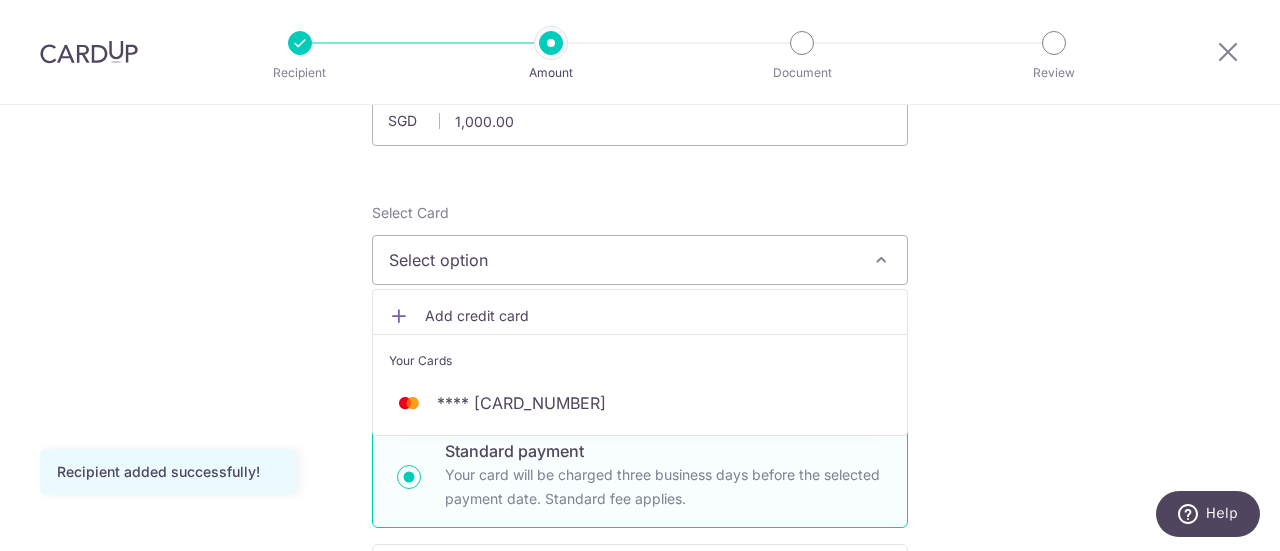 scroll, scrollTop: 200, scrollLeft: 0, axis: vertical 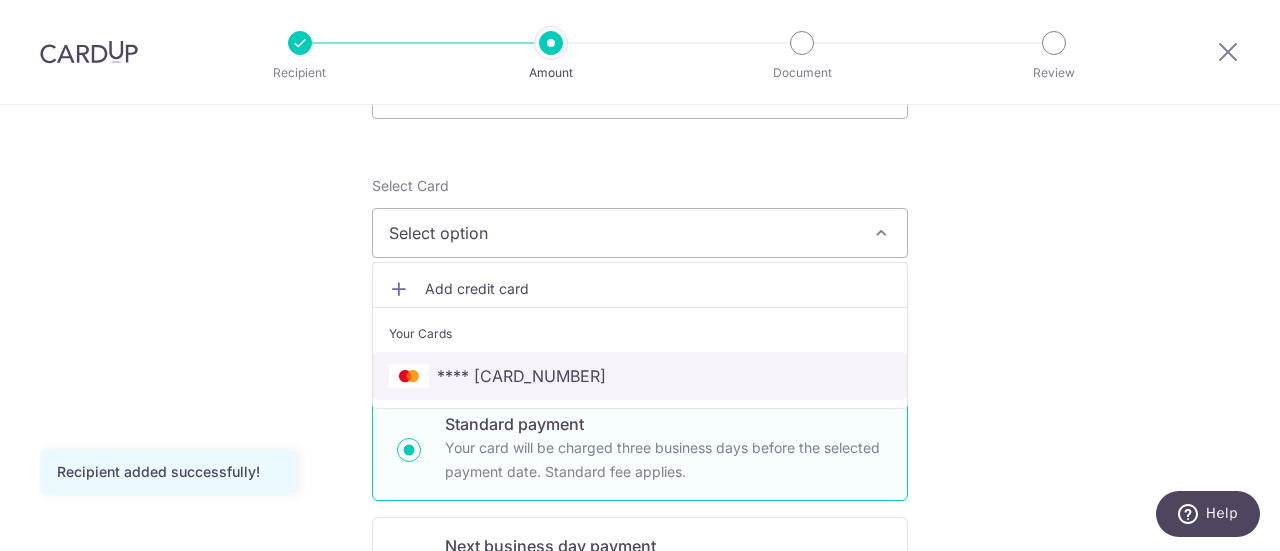 drag, startPoint x: 776, startPoint y: 368, endPoint x: 784, endPoint y: 357, distance: 13.601471 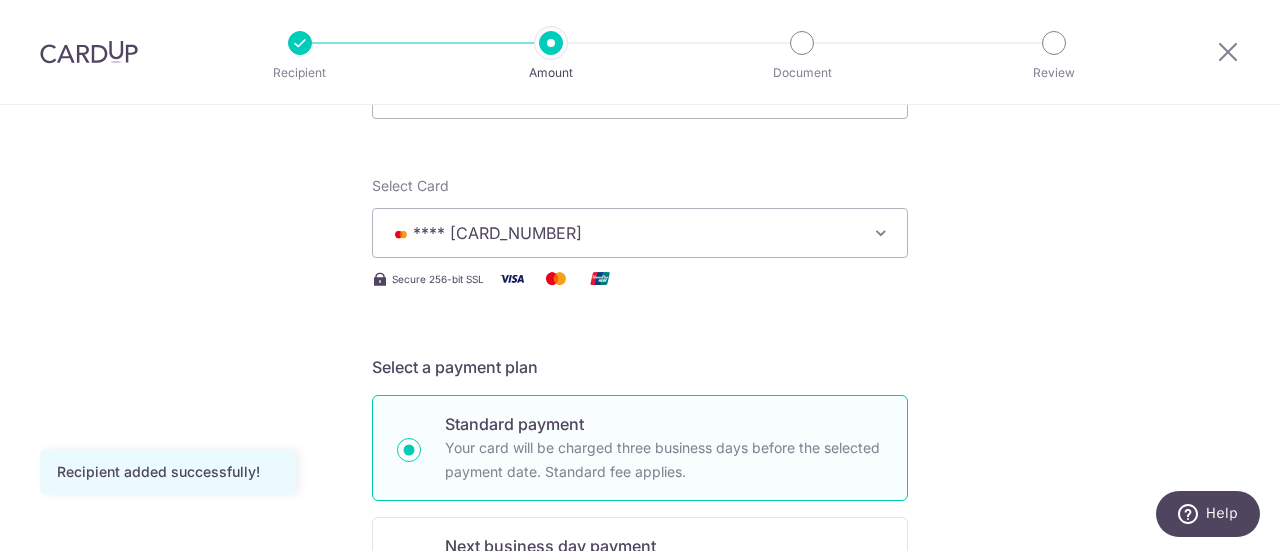 click on "Tell us more about your payment
Enter payment amount
SGD
1,000.00
1000.00
Recipient added successfully!
Select Card
**** 9287
Add credit card
Your Cards
**** 9287
Secure 256-bit SSL
Text
New card details
Card
Secure 256-bit SSL" at bounding box center [640, 876] 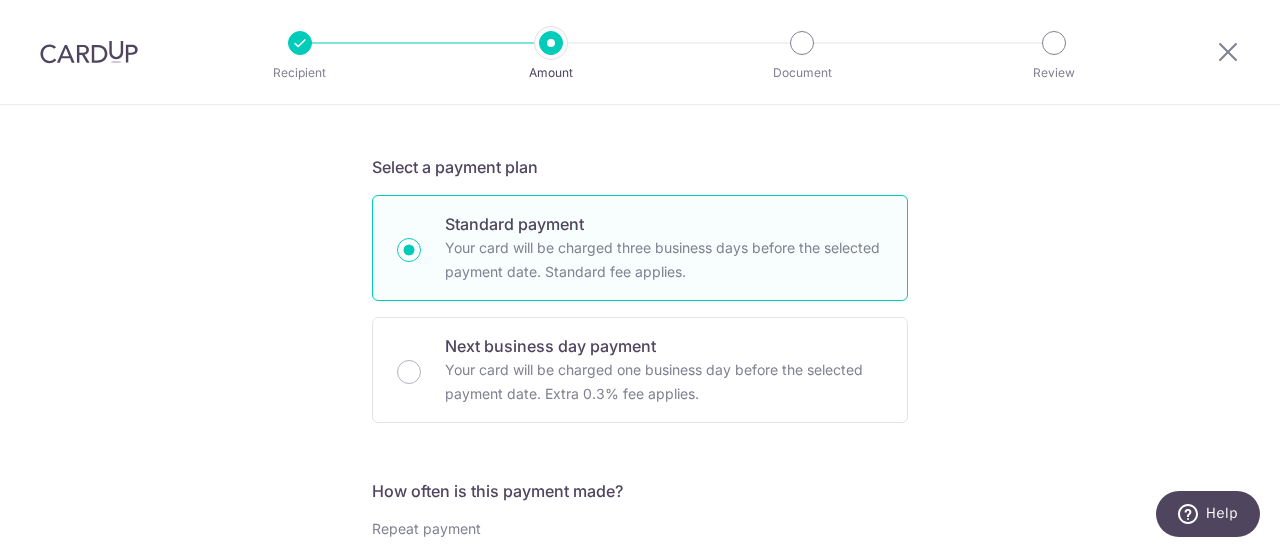 scroll, scrollTop: 600, scrollLeft: 0, axis: vertical 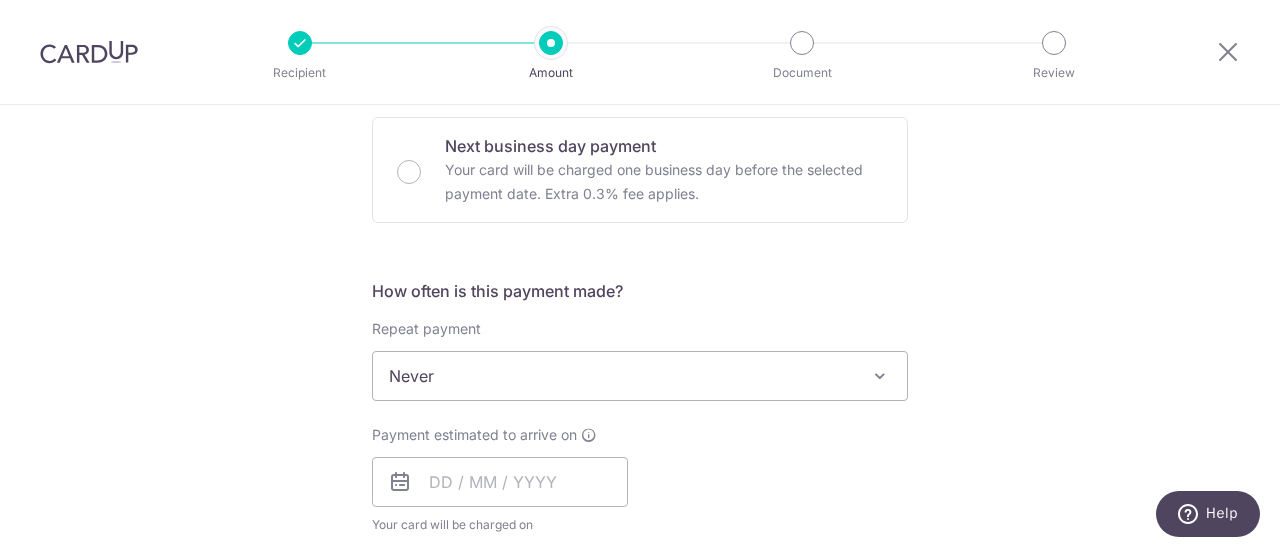 click on "Never" at bounding box center (640, 376) 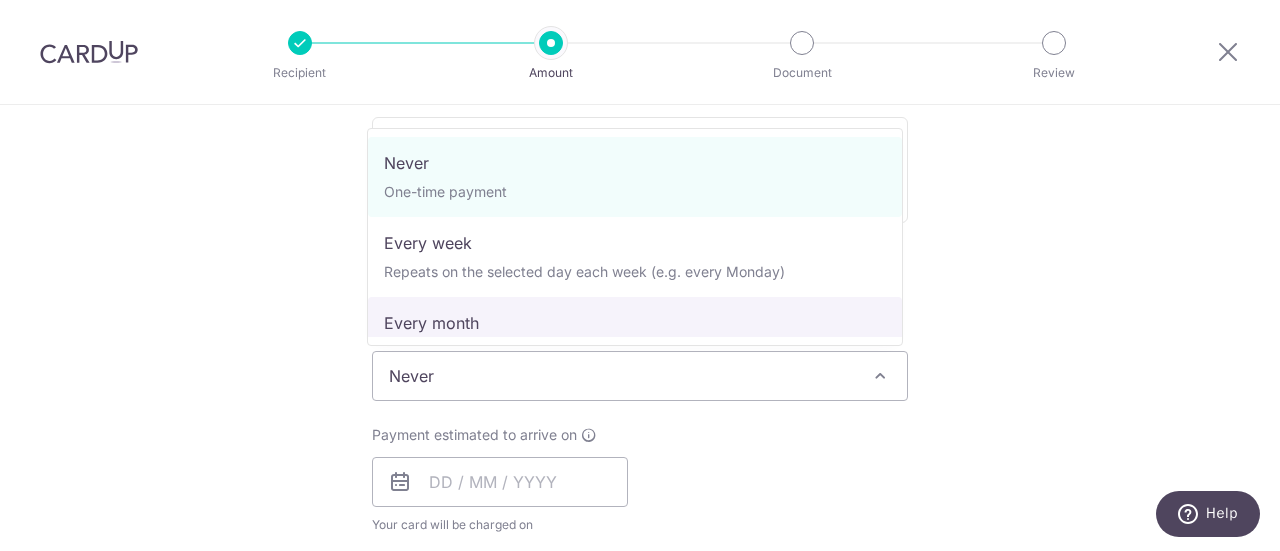 click on "Tell us more about your payment
Enter payment amount
SGD
1,000.00
1000.00
Recipient added successfully!
Select Card
**** 9287
Add credit card
Your Cards
**** 9287
Secure 256-bit SSL
Text
New card details
Card
Secure 256-bit SSL" at bounding box center (640, 476) 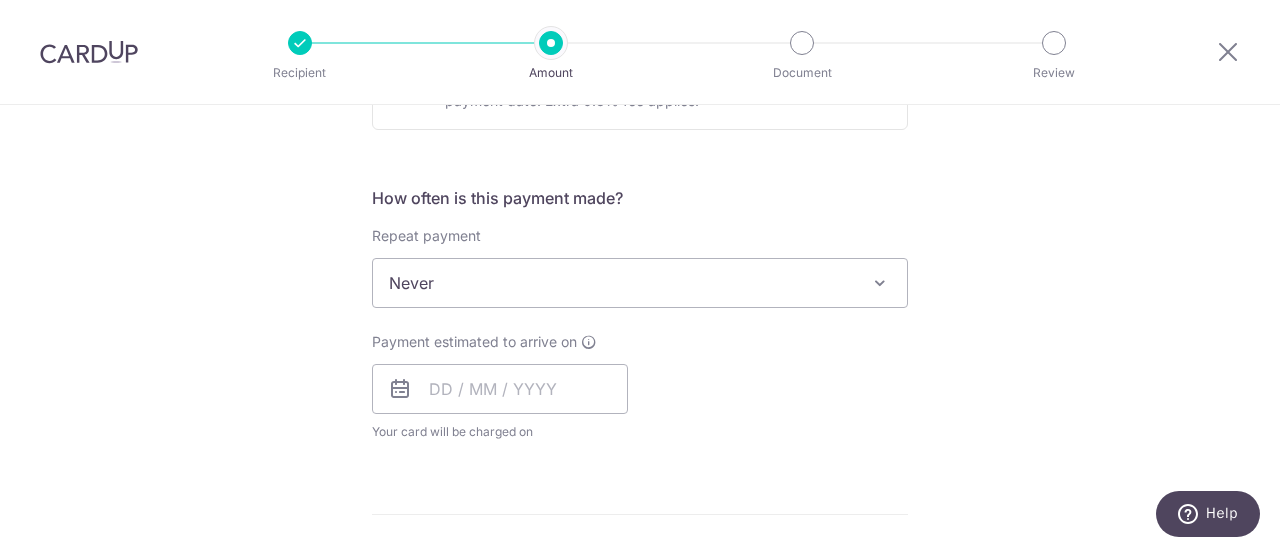 scroll, scrollTop: 800, scrollLeft: 0, axis: vertical 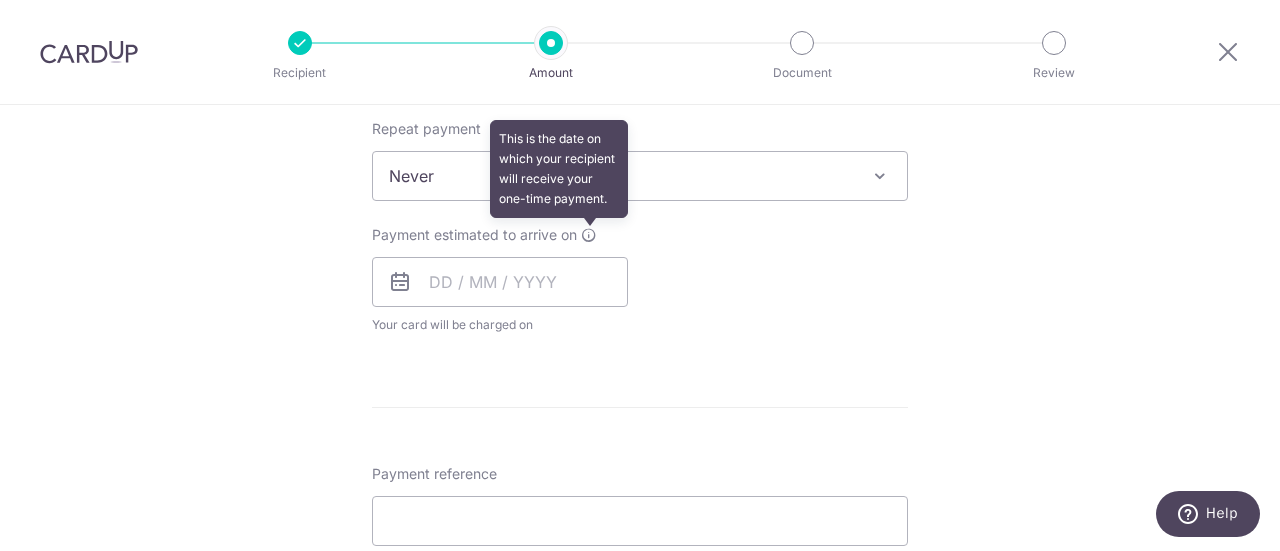 click at bounding box center (589, 235) 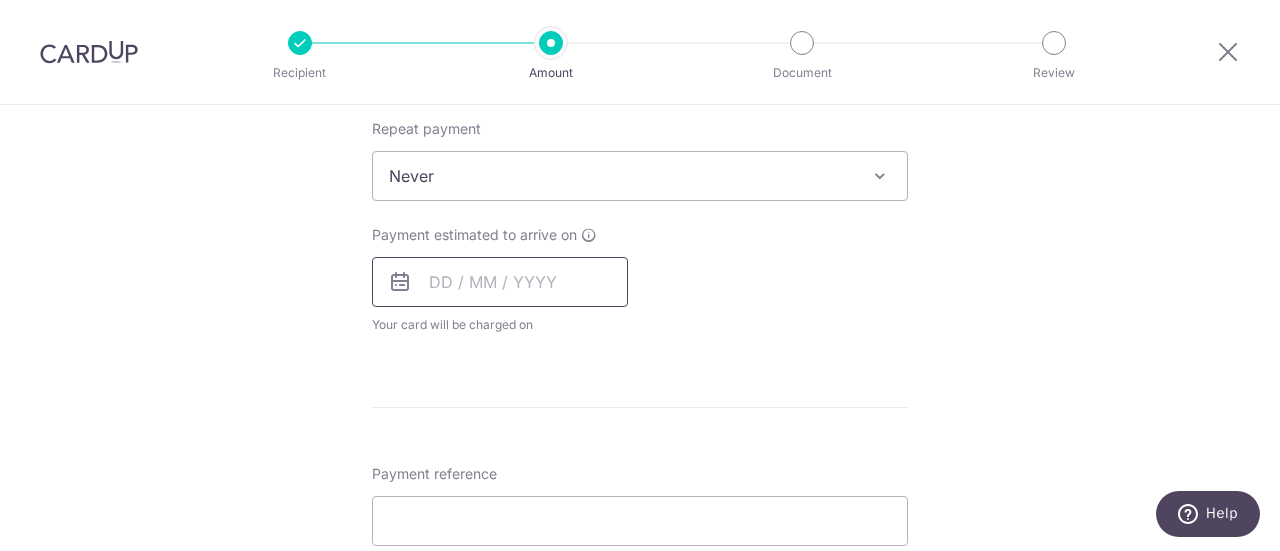 click at bounding box center [500, 282] 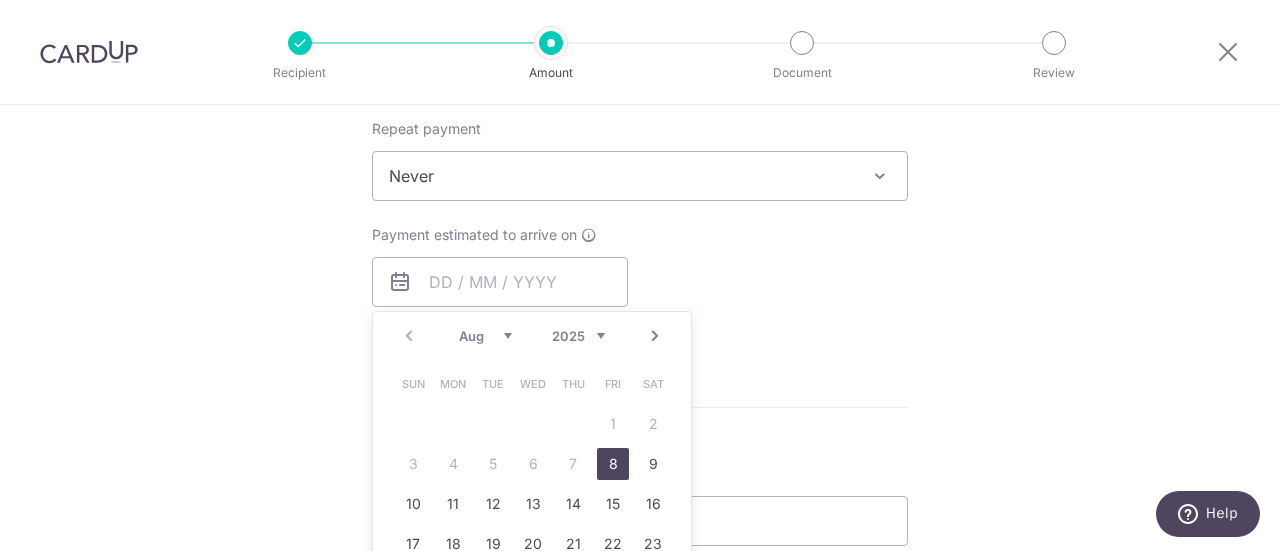 click on "8" at bounding box center [613, 464] 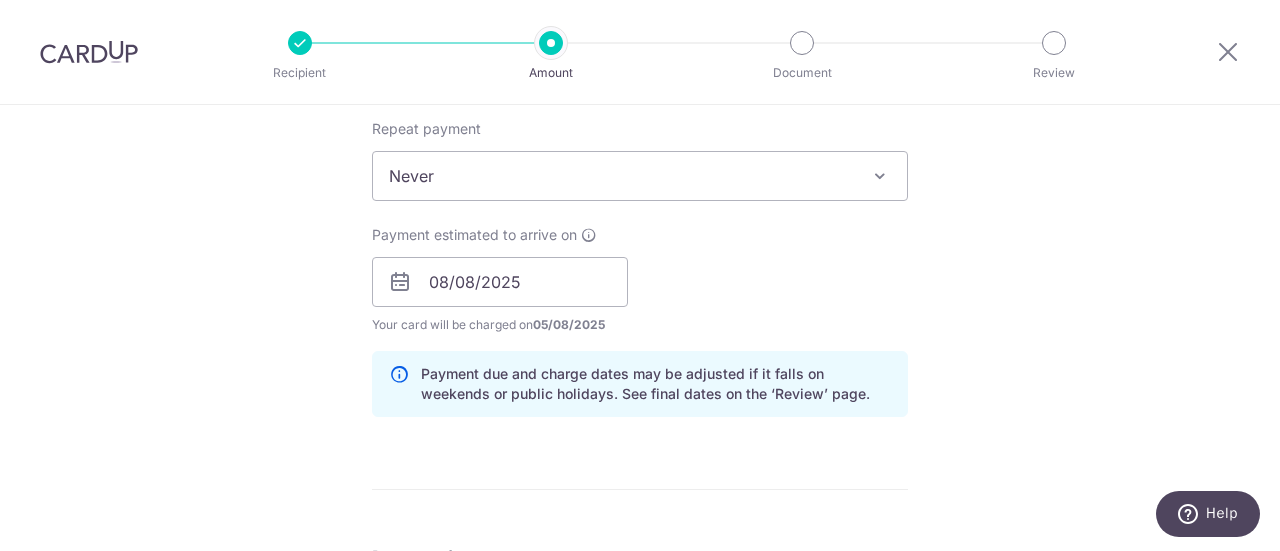 click on "Payment estimated to arrive on
08/08/2025
Prev Next Aug Sep Oct Nov Dec 2025 2026 2027 2028 2029 2030 2031 2032 2033 2034 2035 Sun Mon Tue Wed Thu Fri Sat           1 2 3 4 5 6 7 8 9 10 11 12 13 14 15 16 17 18 19 20 21 22 23 24 25 26 27 28 29 30 31
Your card will be charged on  05/08/2025  for the first payment
* If your payment is funded by  9:00am SGT on Wednesday 06/08/2025
06/08/2025
No. of Payments" at bounding box center (640, 280) 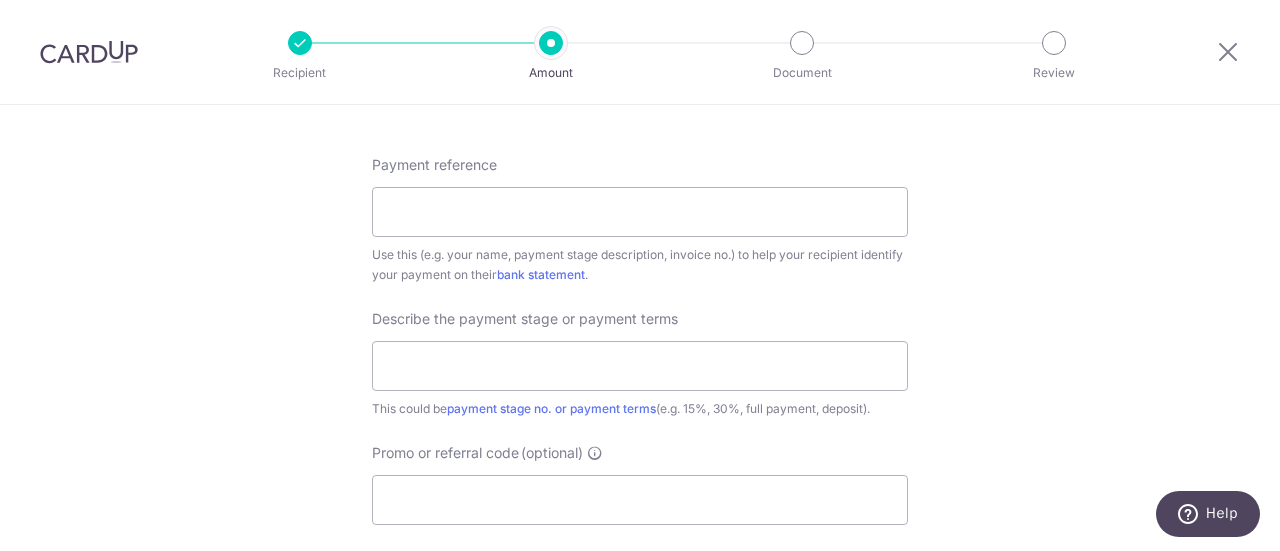 scroll, scrollTop: 1200, scrollLeft: 0, axis: vertical 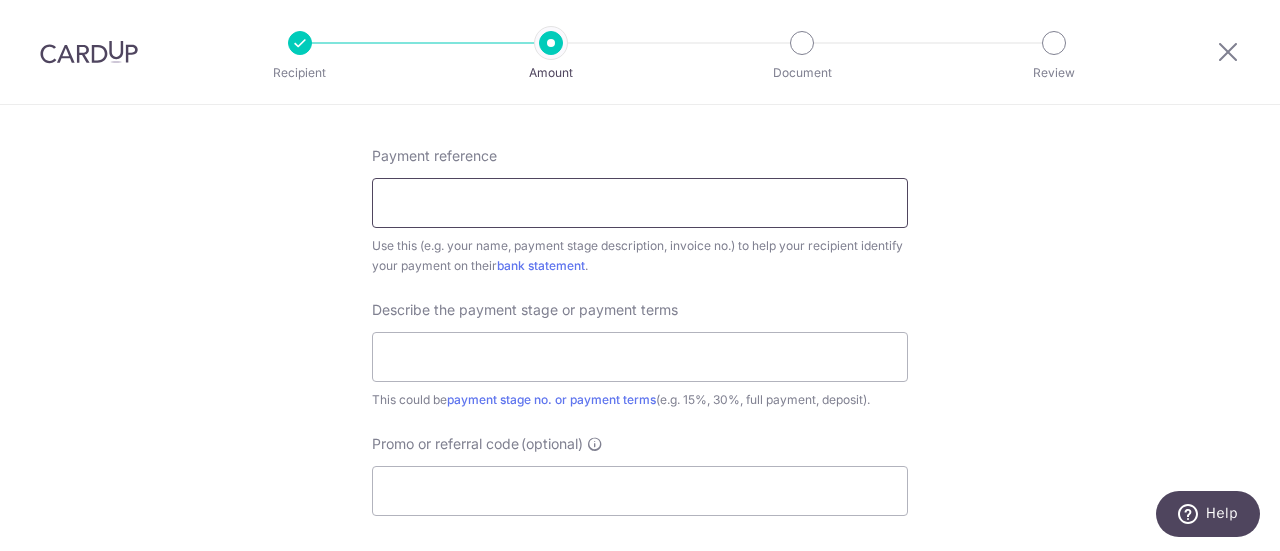 drag, startPoint x: 767, startPoint y: 167, endPoint x: 766, endPoint y: 205, distance: 38.013157 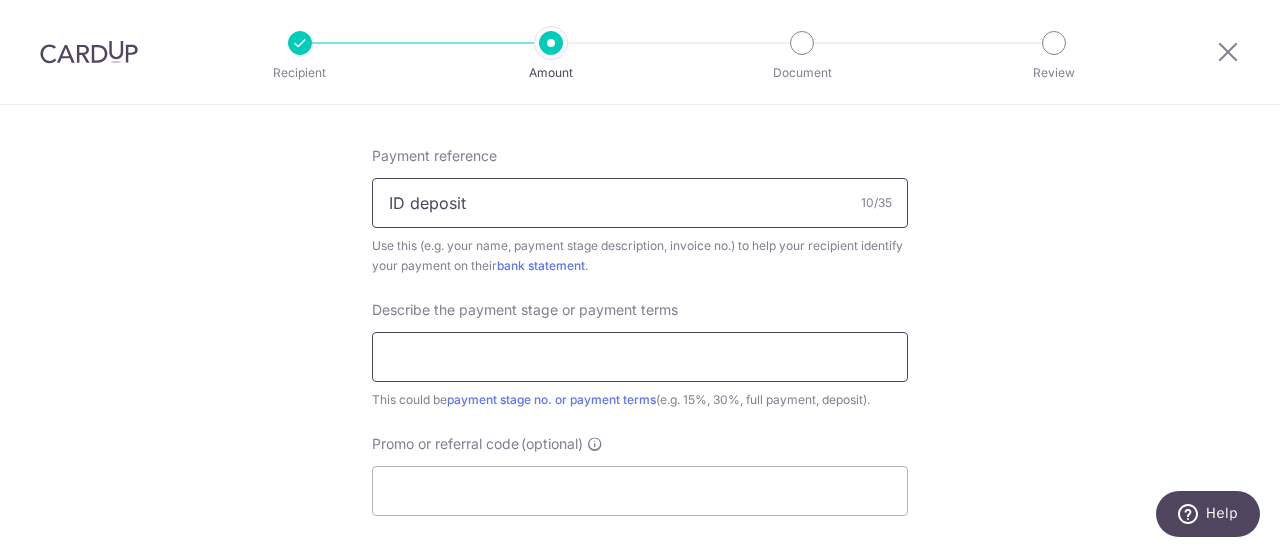 type on "ID deposit" 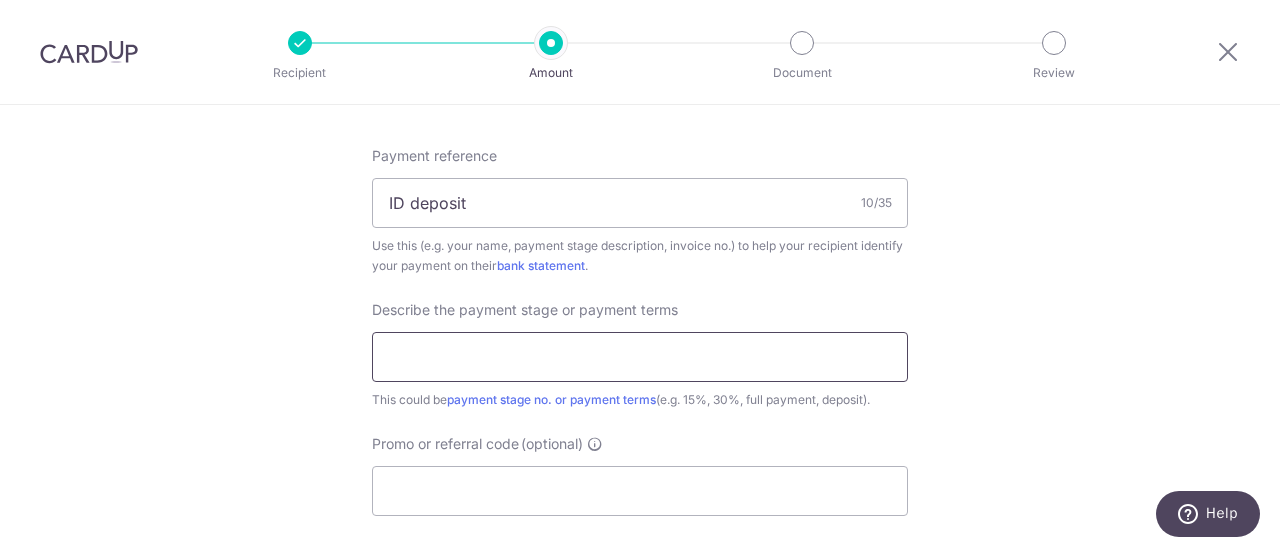 click at bounding box center [640, 357] 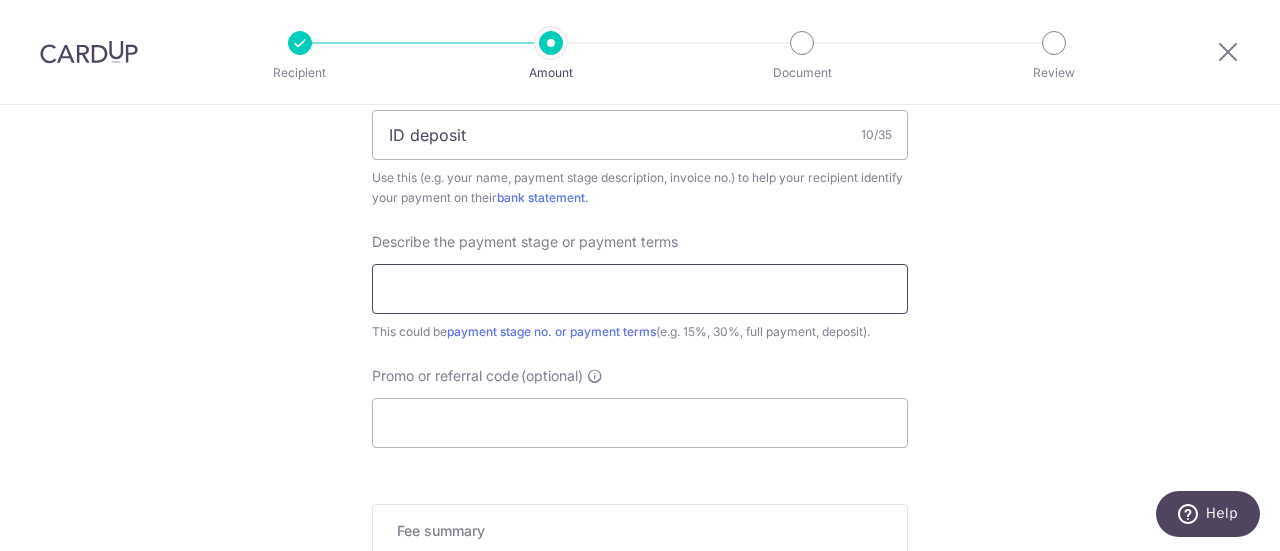 scroll, scrollTop: 1300, scrollLeft: 0, axis: vertical 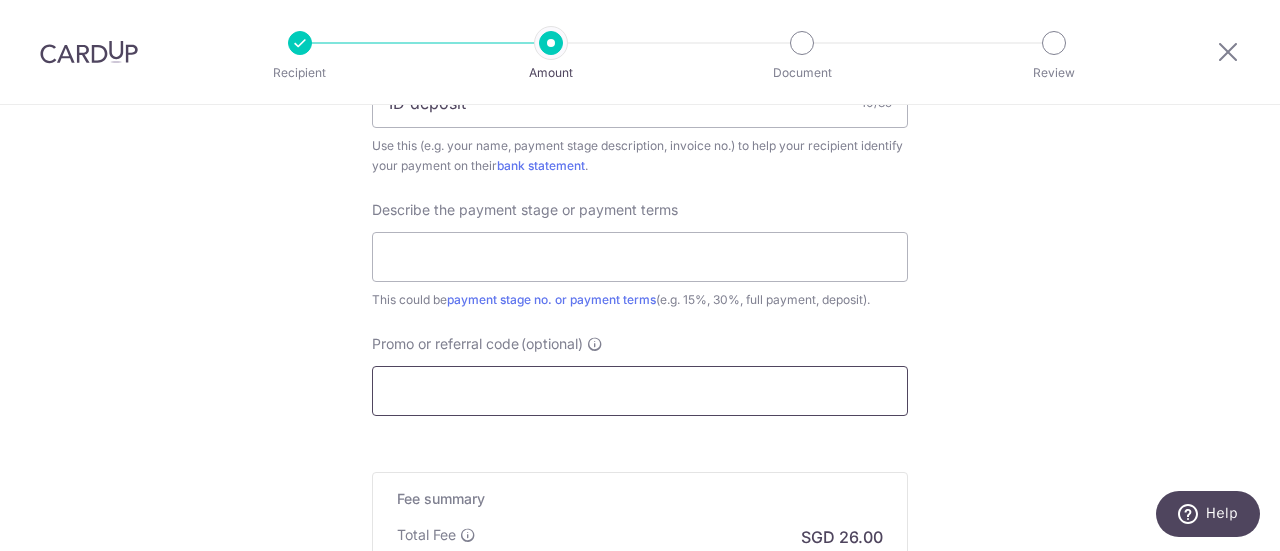 click on "Promo or referral code
(optional)" at bounding box center (640, 391) 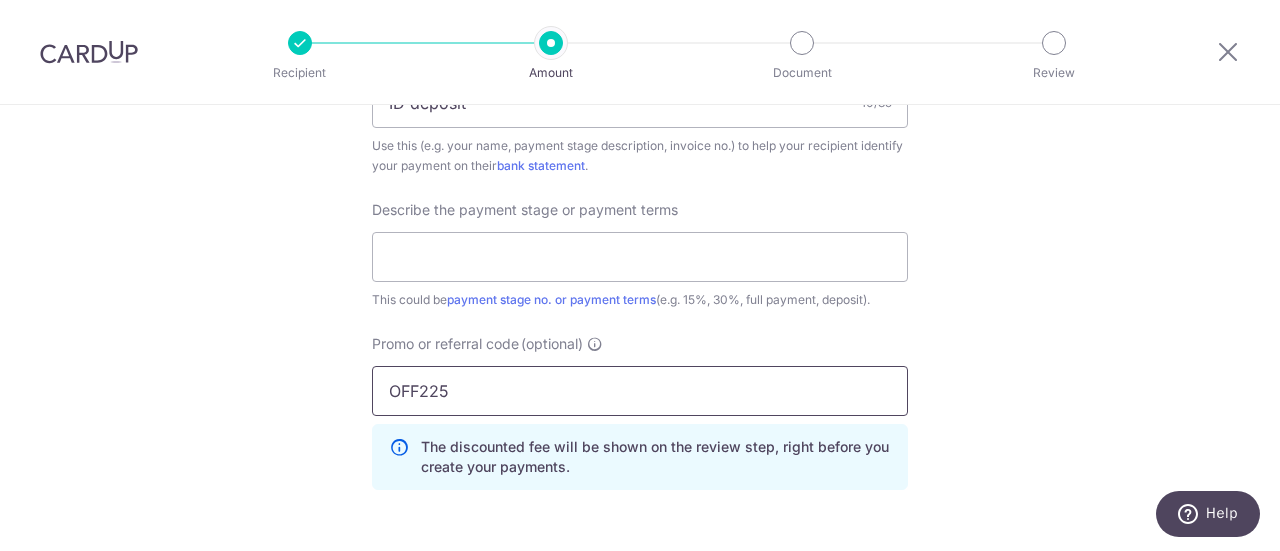 type on "OFF225" 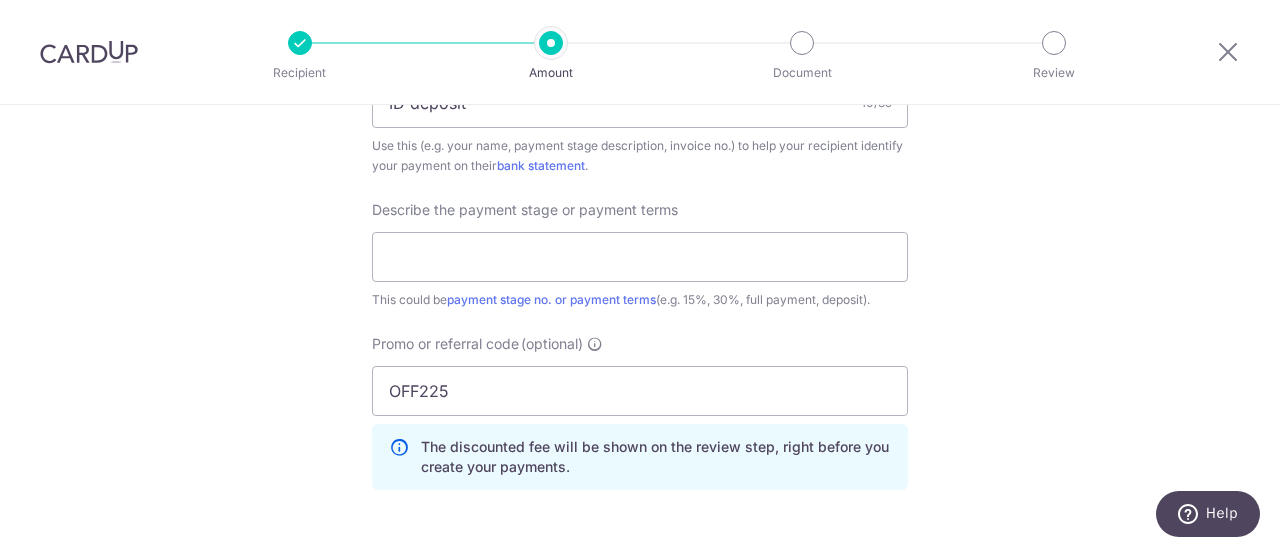 click on "Tell us more about your payment
Enter payment amount
SGD
1,000.00
1000.00
Recipient added successfully!
Select Card
**** 9287
Add credit card
Your Cards
**** 9287
Secure 256-bit SSL
Text
New card details
Card
Secure 256-bit SSL" at bounding box center [640, -138] 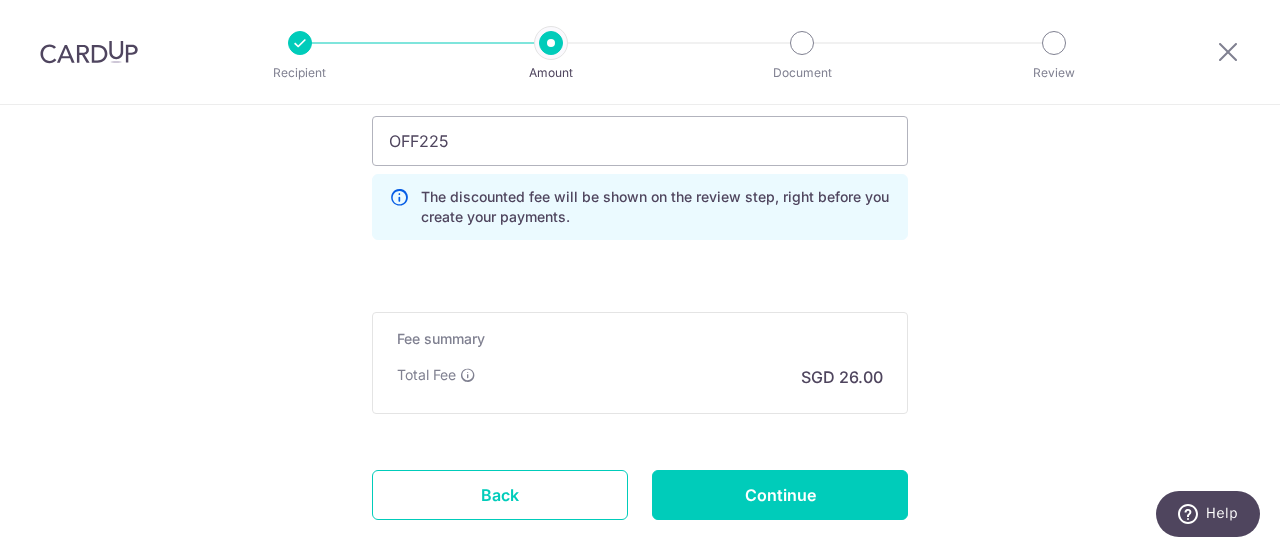 scroll, scrollTop: 1663, scrollLeft: 0, axis: vertical 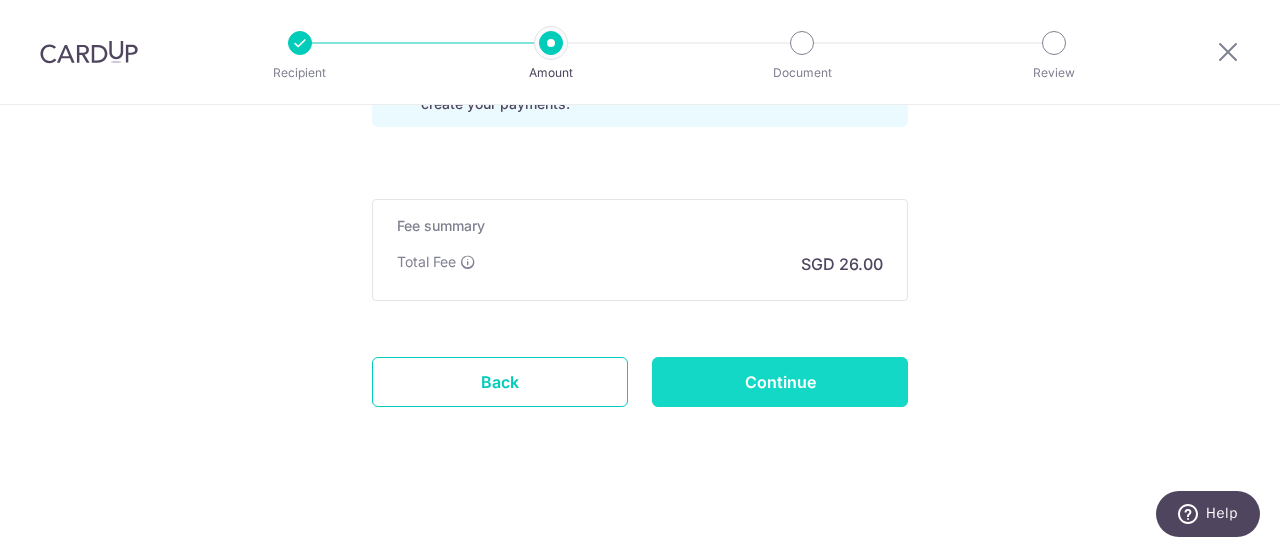 click on "Continue" at bounding box center (780, 382) 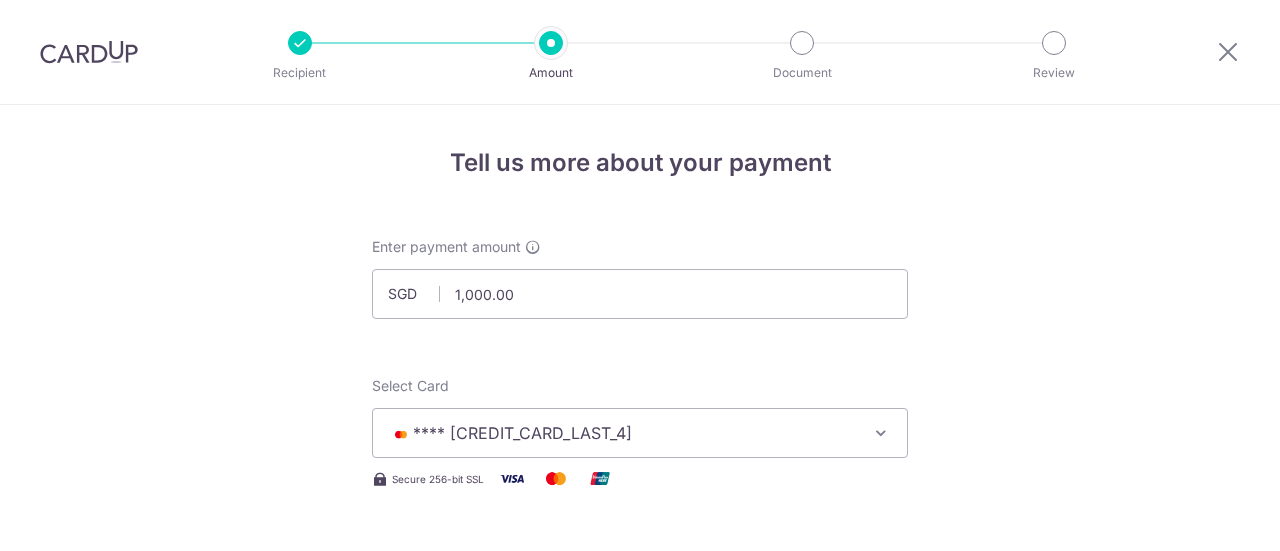 scroll, scrollTop: 0, scrollLeft: 0, axis: both 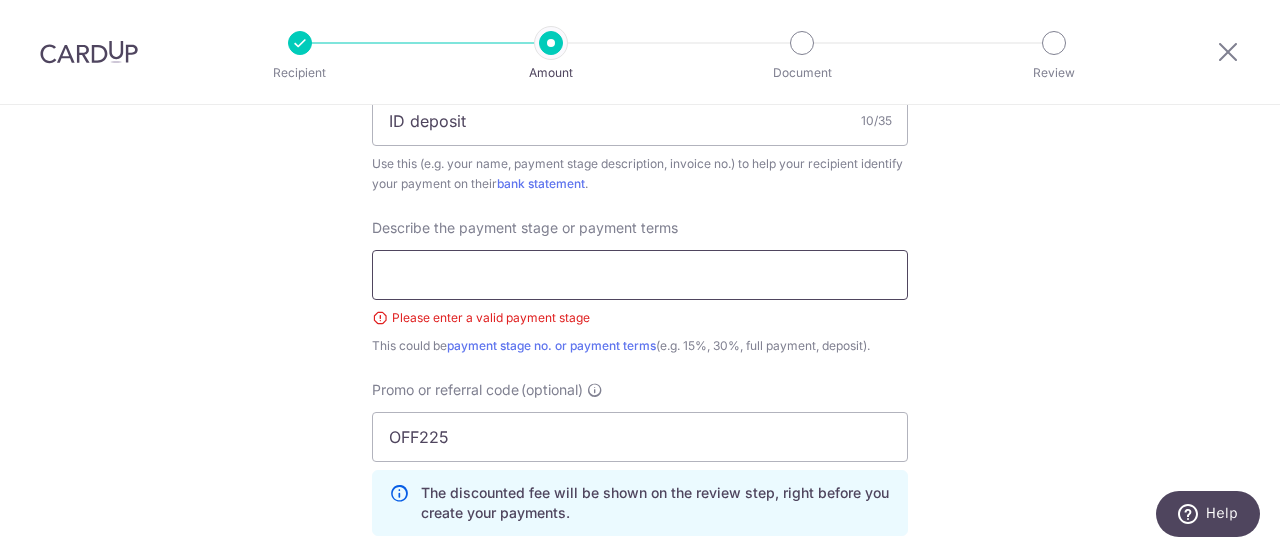 click at bounding box center [640, 275] 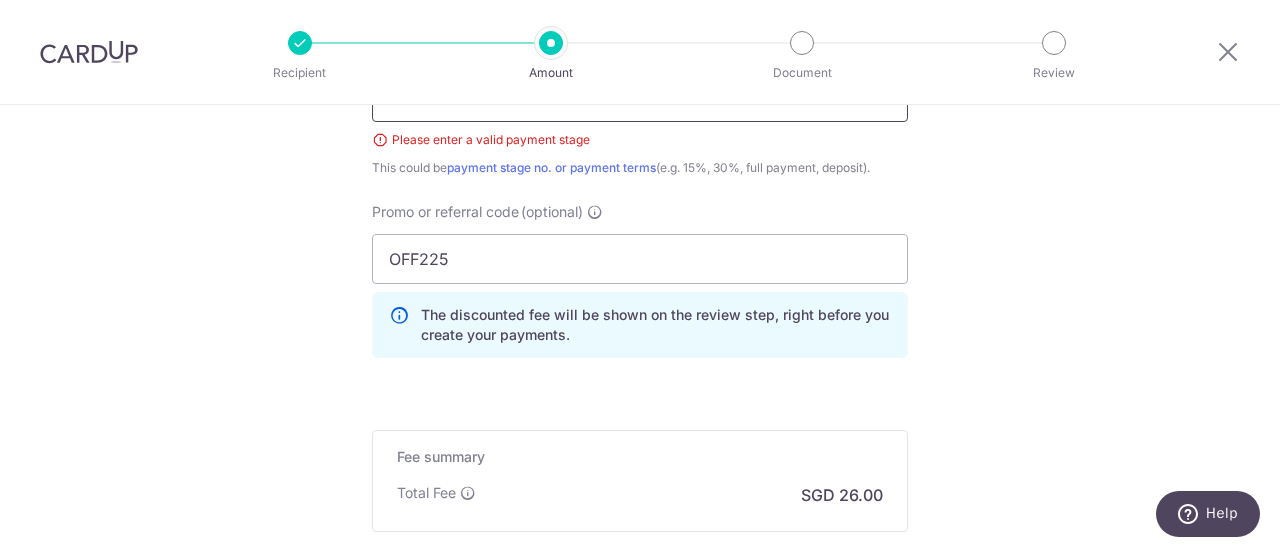 scroll, scrollTop: 1691, scrollLeft: 0, axis: vertical 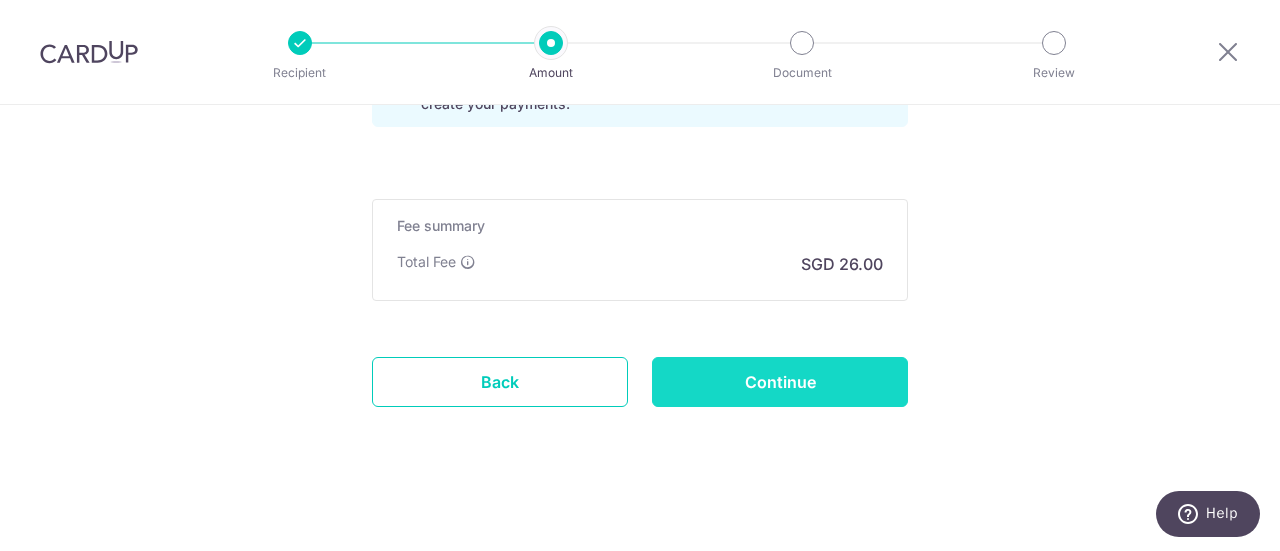 type on "one-off" 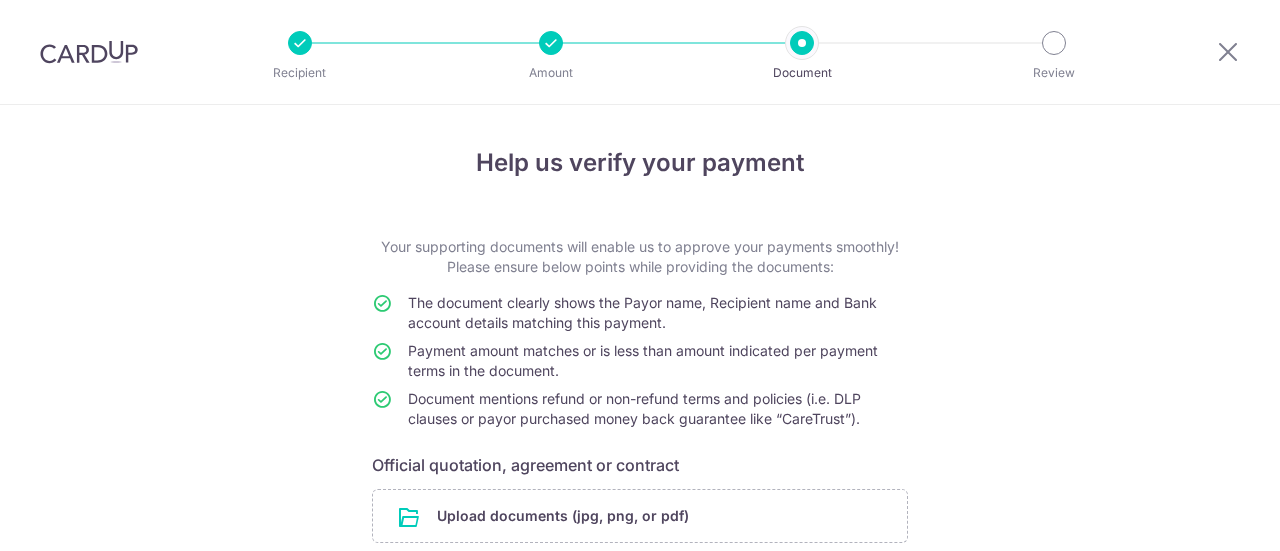scroll, scrollTop: 0, scrollLeft: 0, axis: both 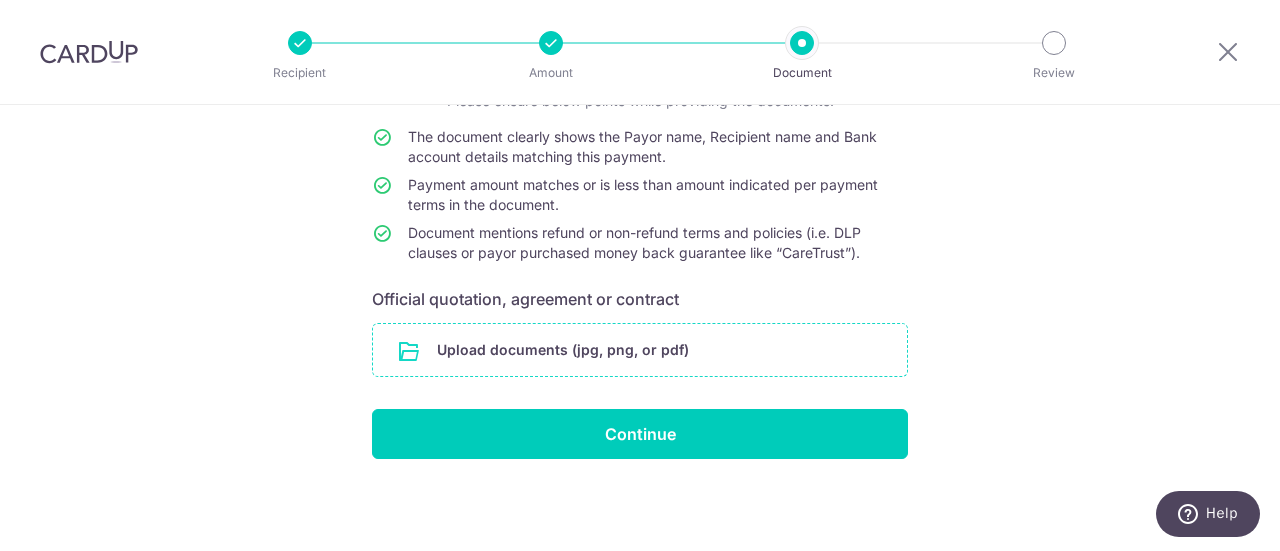 click at bounding box center [640, 350] 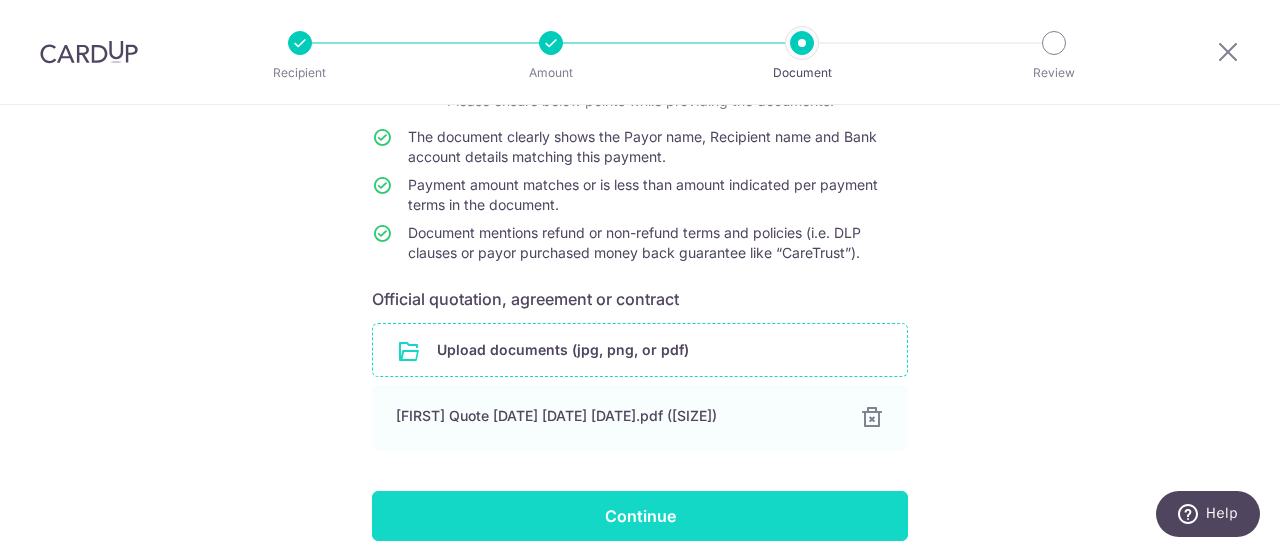 click on "Continue" at bounding box center (640, 516) 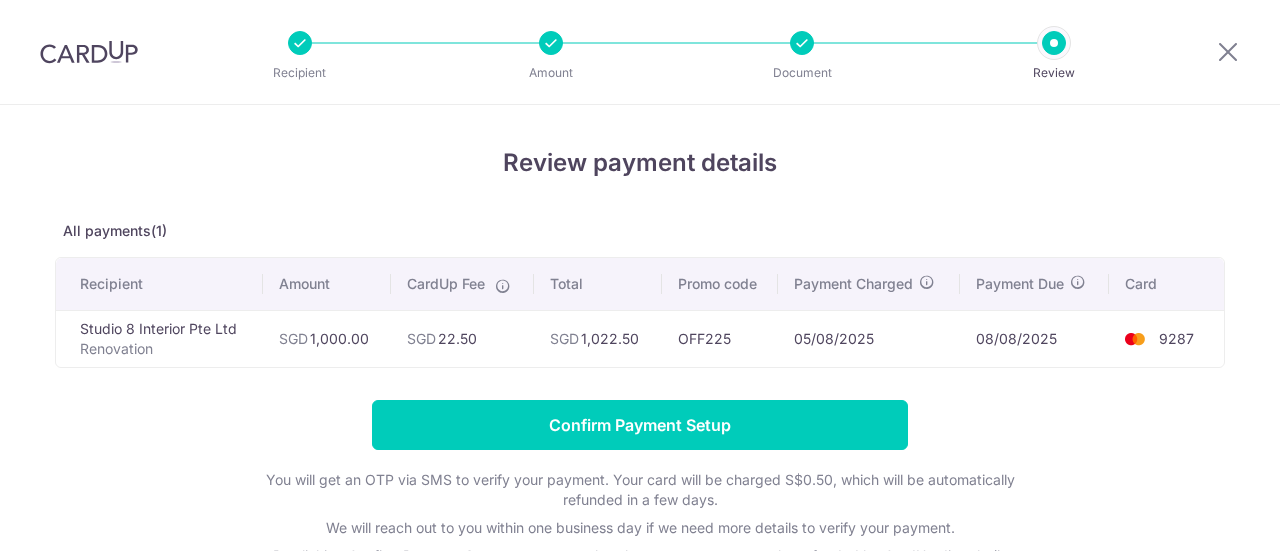 scroll, scrollTop: 0, scrollLeft: 0, axis: both 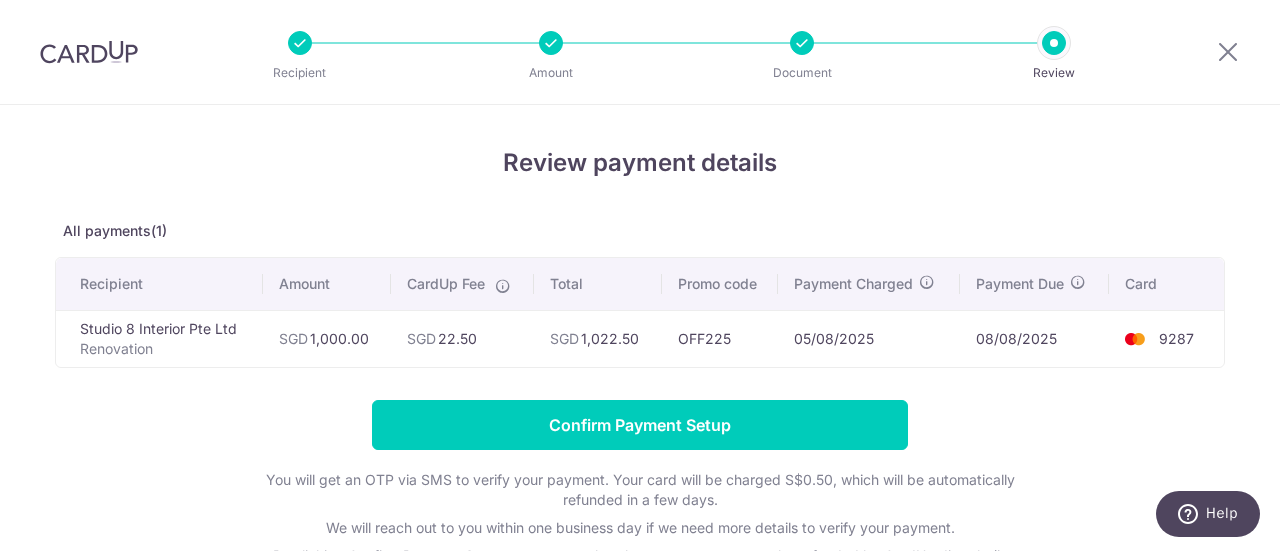 drag, startPoint x: 549, startPoint y: 337, endPoint x: 642, endPoint y: 339, distance: 93.0215 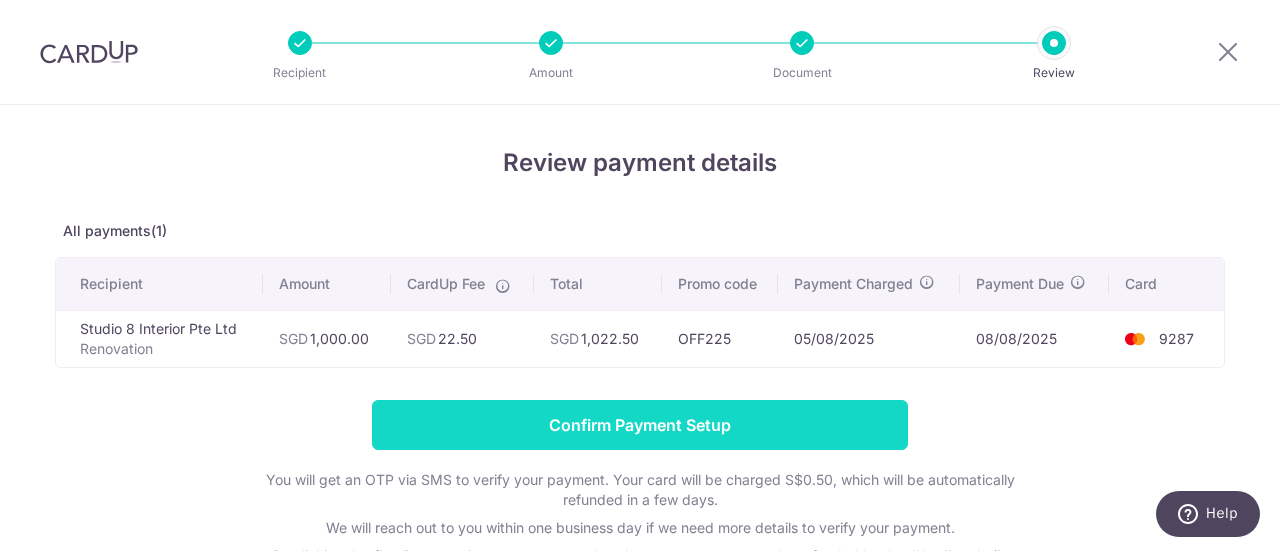 click on "Confirm Payment Setup" at bounding box center (640, 425) 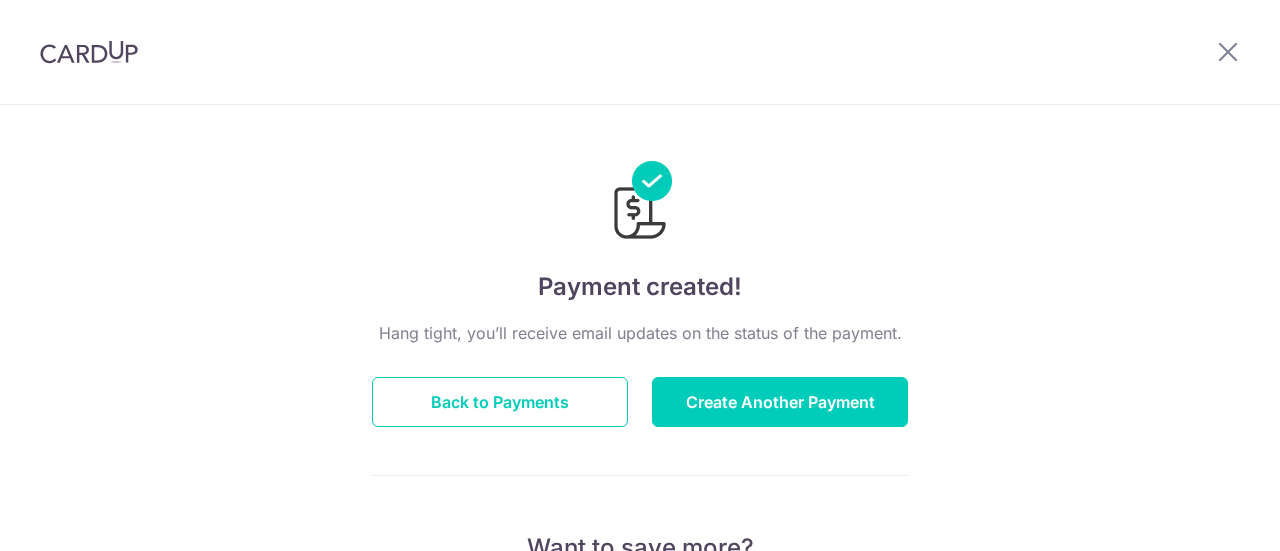 scroll, scrollTop: 0, scrollLeft: 0, axis: both 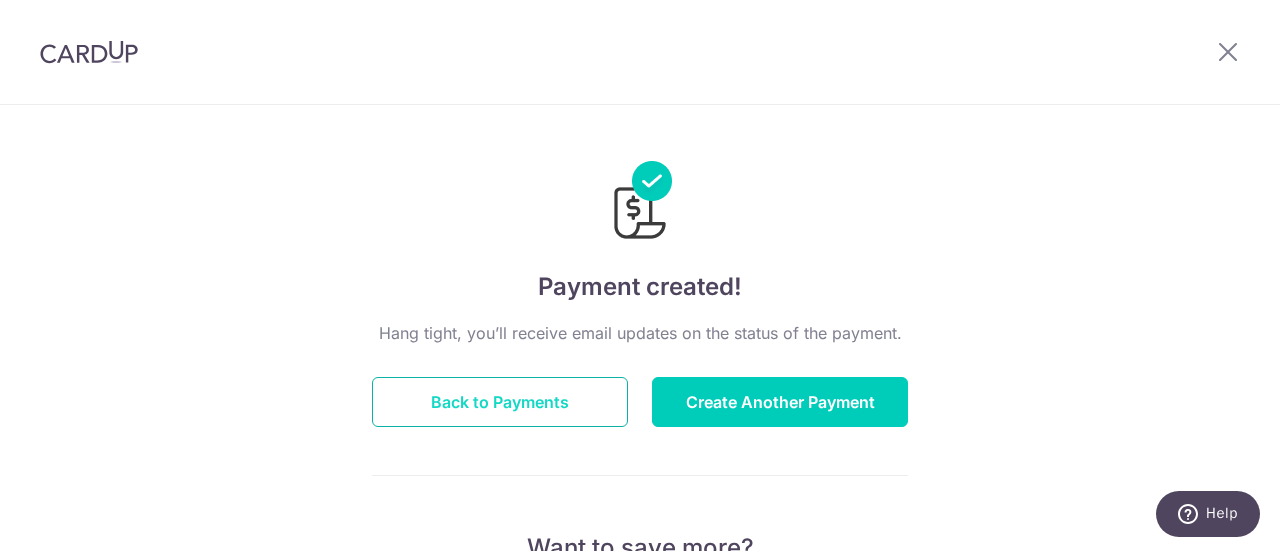 click on "Back to Payments" at bounding box center (500, 402) 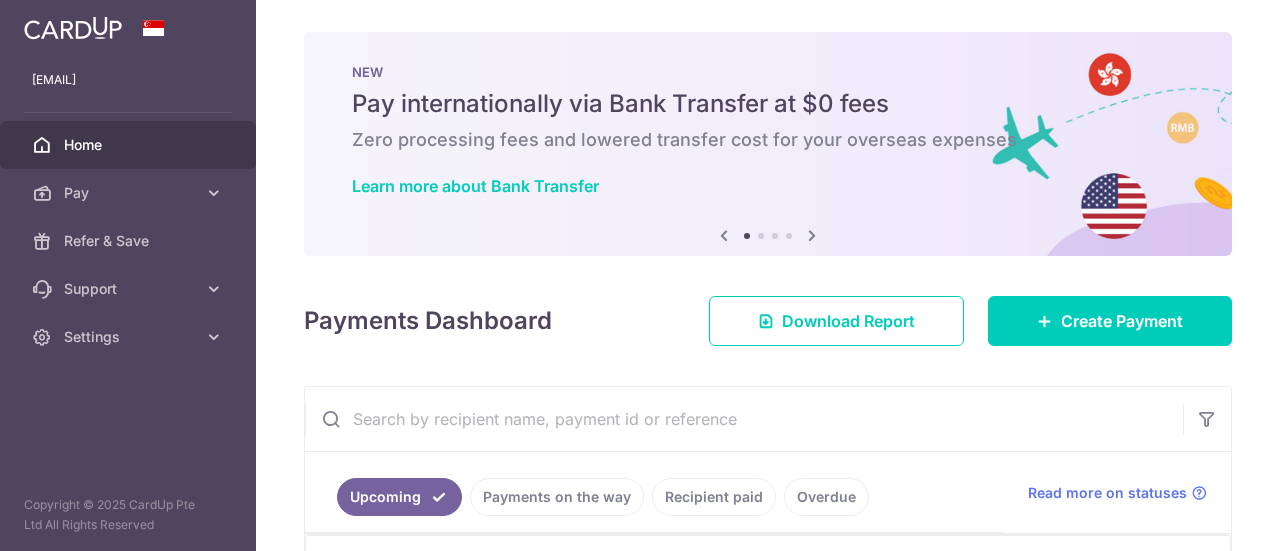 scroll, scrollTop: 0, scrollLeft: 0, axis: both 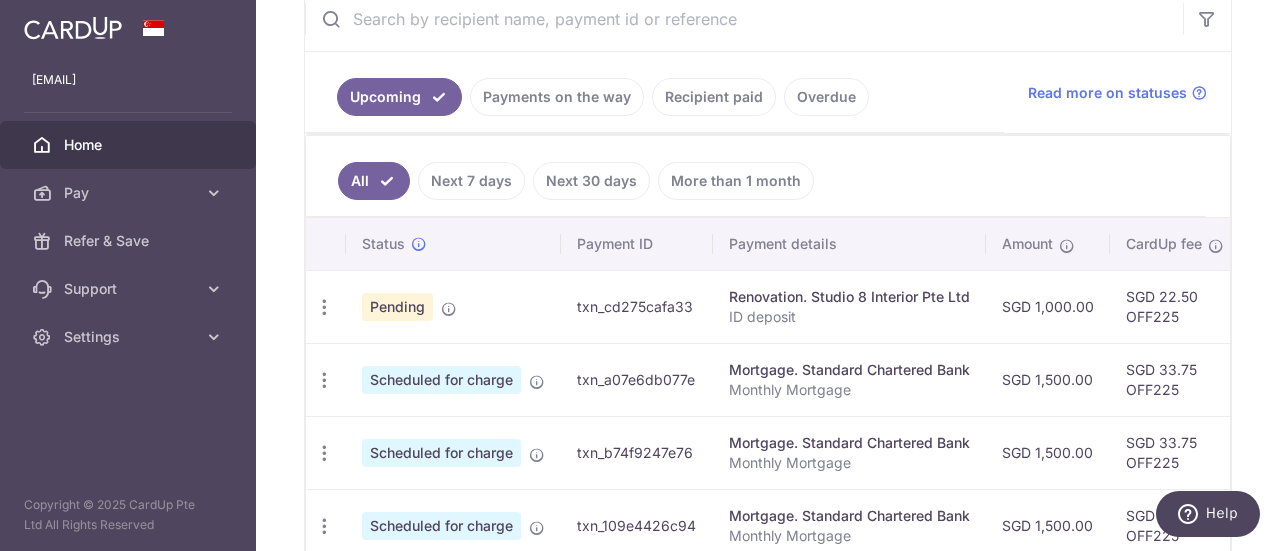 click on "Payments on the way" at bounding box center (557, 97) 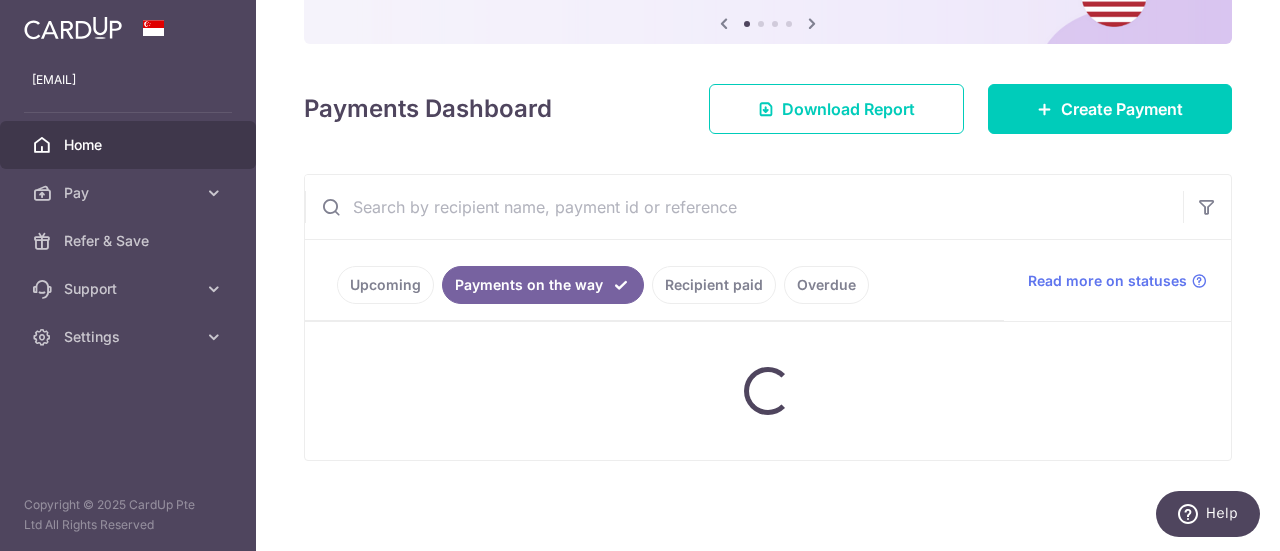 scroll, scrollTop: 346, scrollLeft: 0, axis: vertical 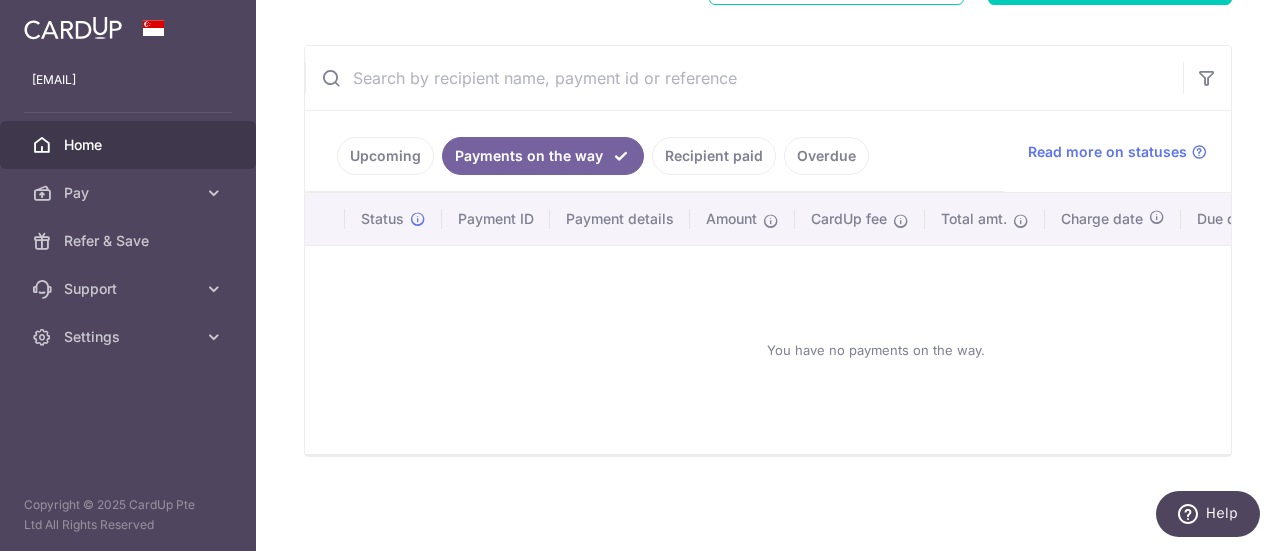 click on "Upcoming" at bounding box center [385, 156] 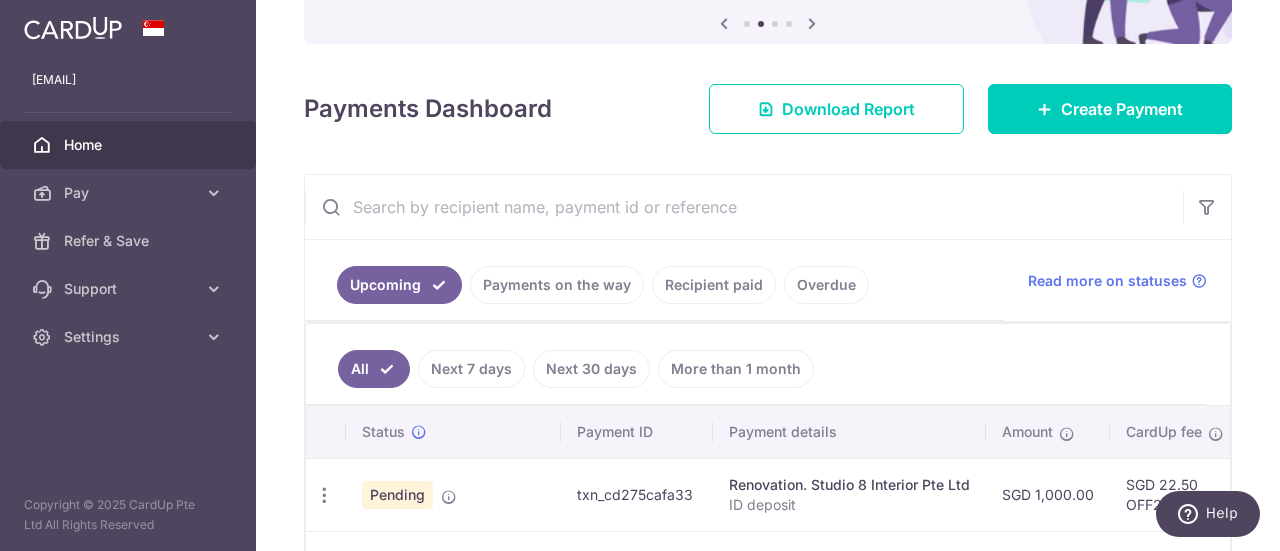 scroll, scrollTop: 400, scrollLeft: 0, axis: vertical 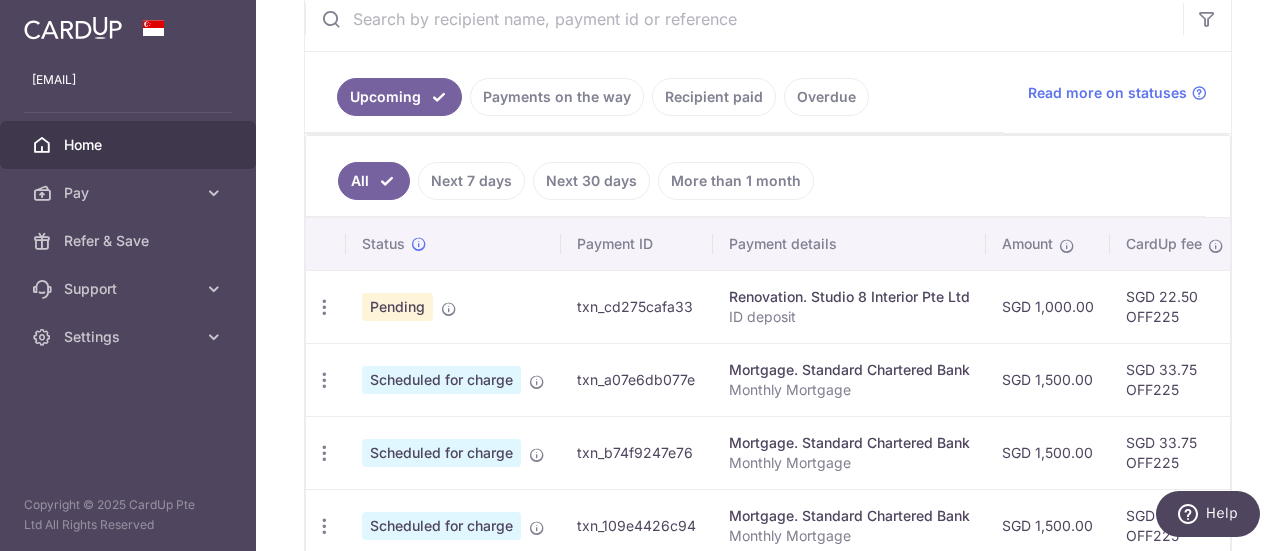 click on "Next 7 days" at bounding box center (471, 181) 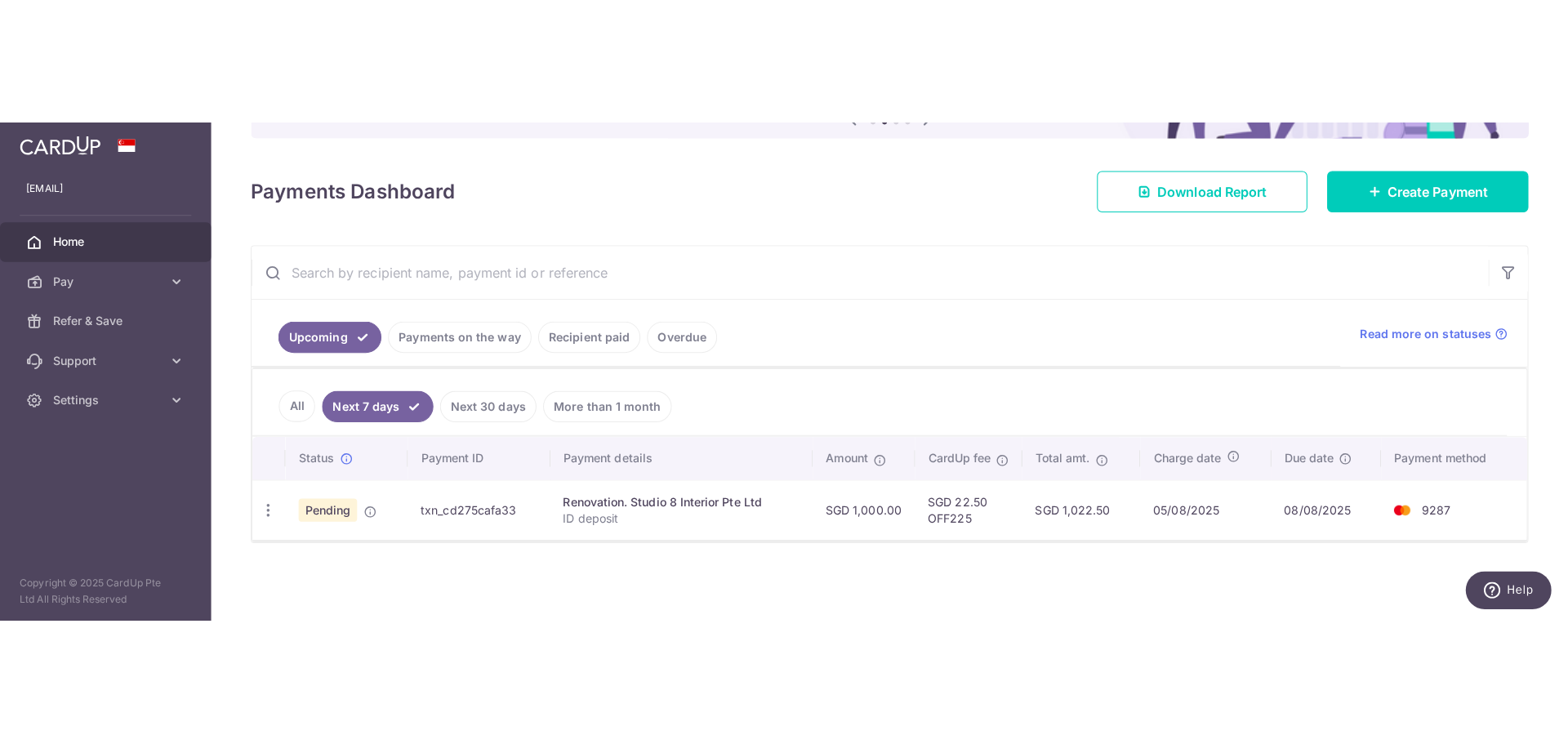scroll, scrollTop: 194, scrollLeft: 0, axis: vertical 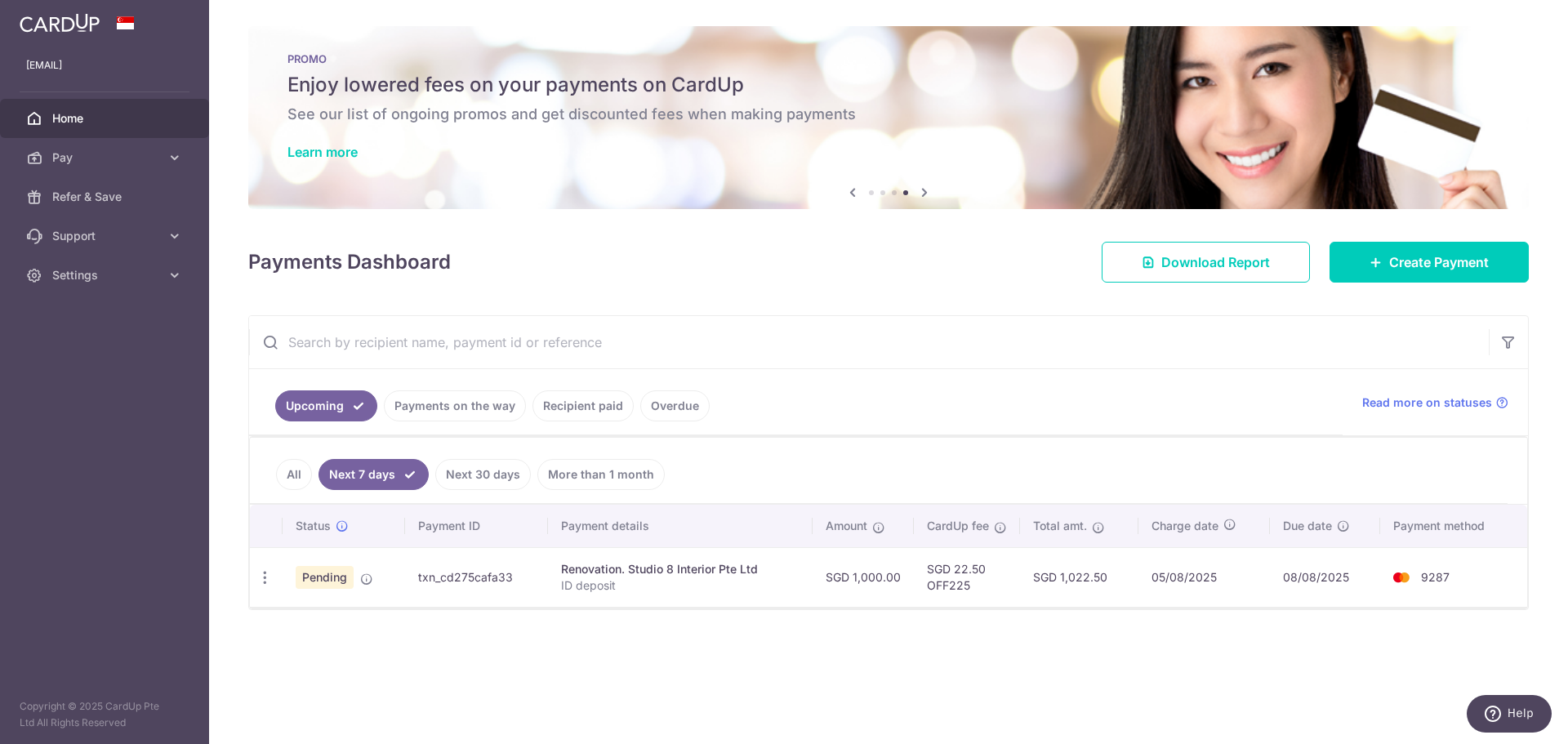 click on "Next 30 days" at bounding box center [483, 474] 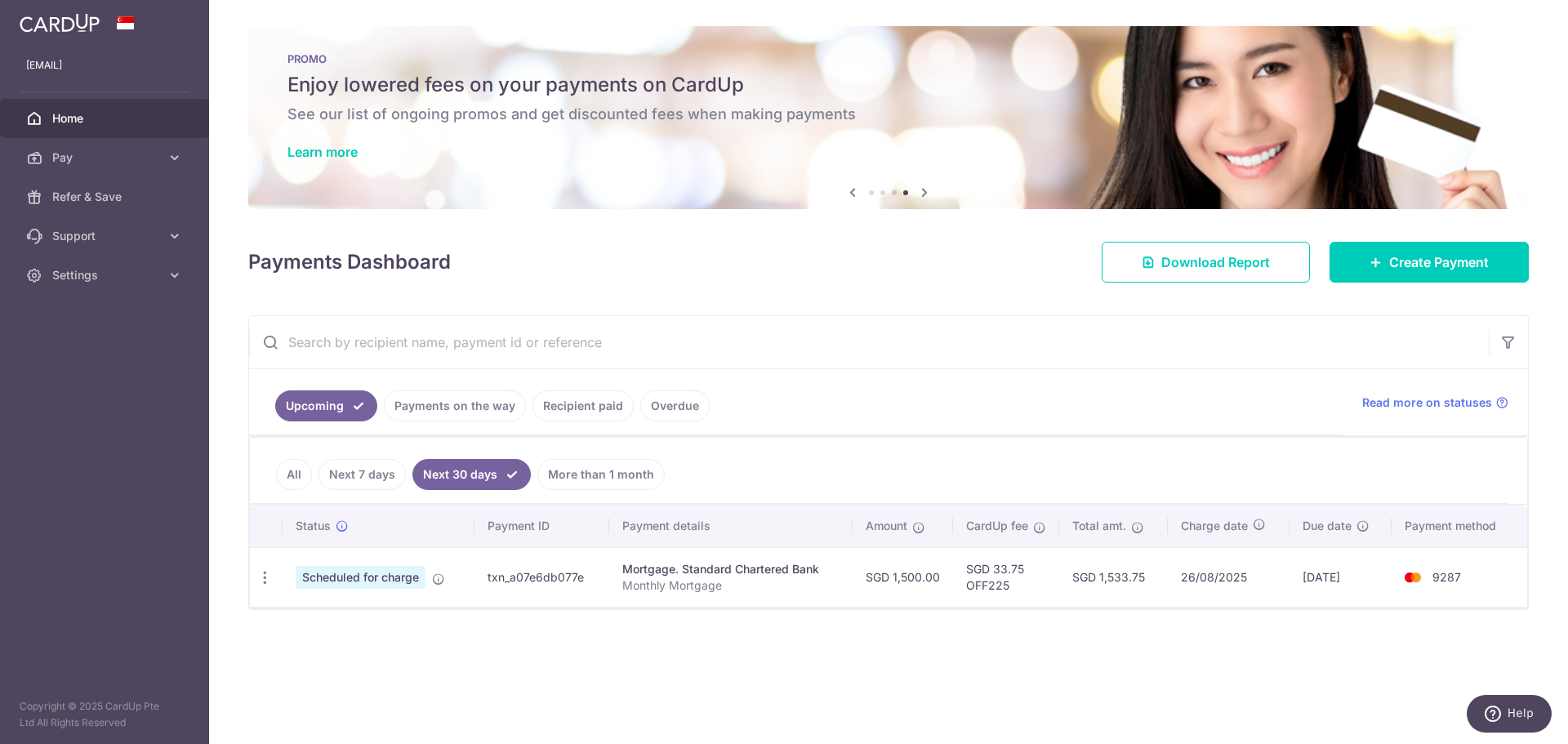drag, startPoint x: 1177, startPoint y: 570, endPoint x: 1387, endPoint y: 602, distance: 212.4241 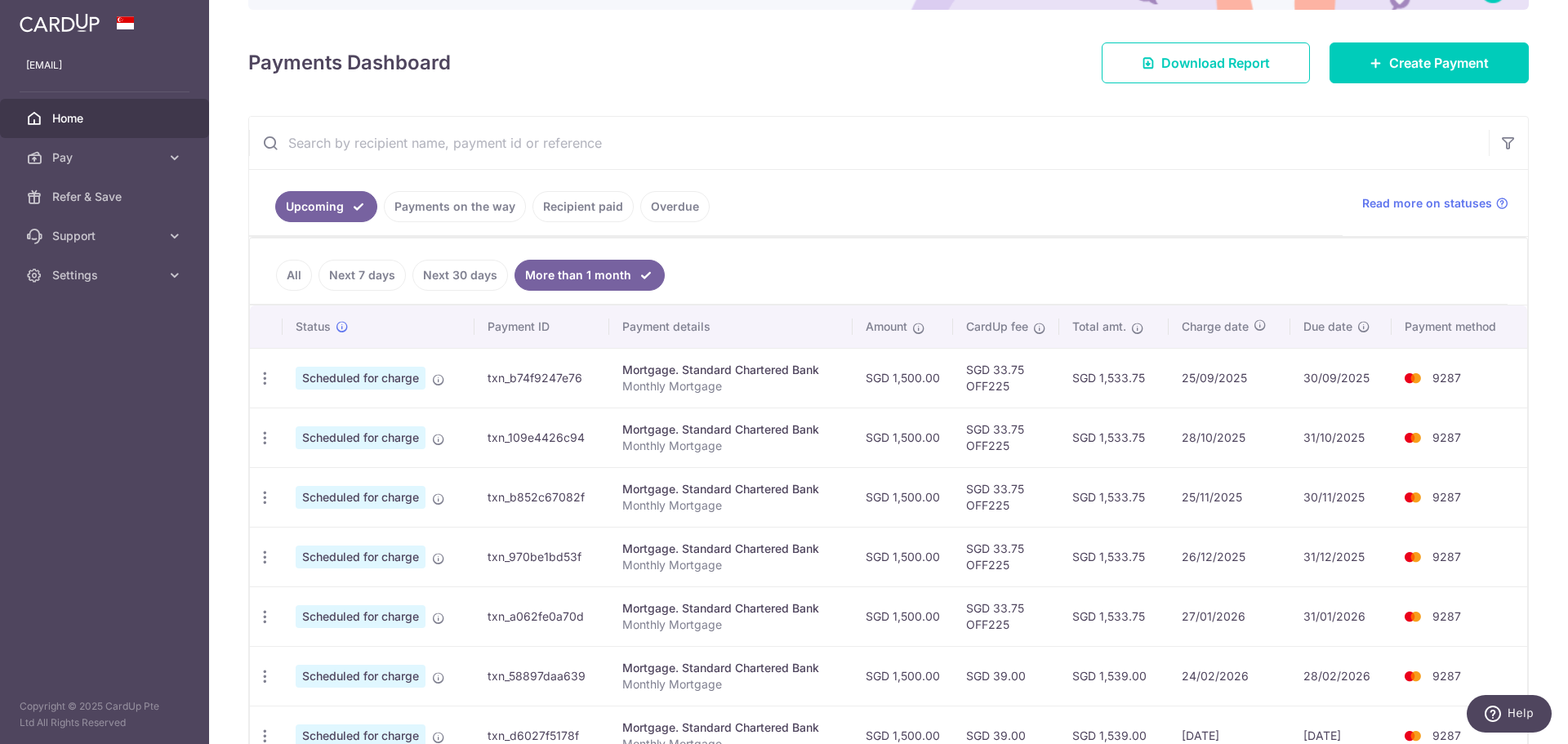 scroll, scrollTop: 0, scrollLeft: 0, axis: both 